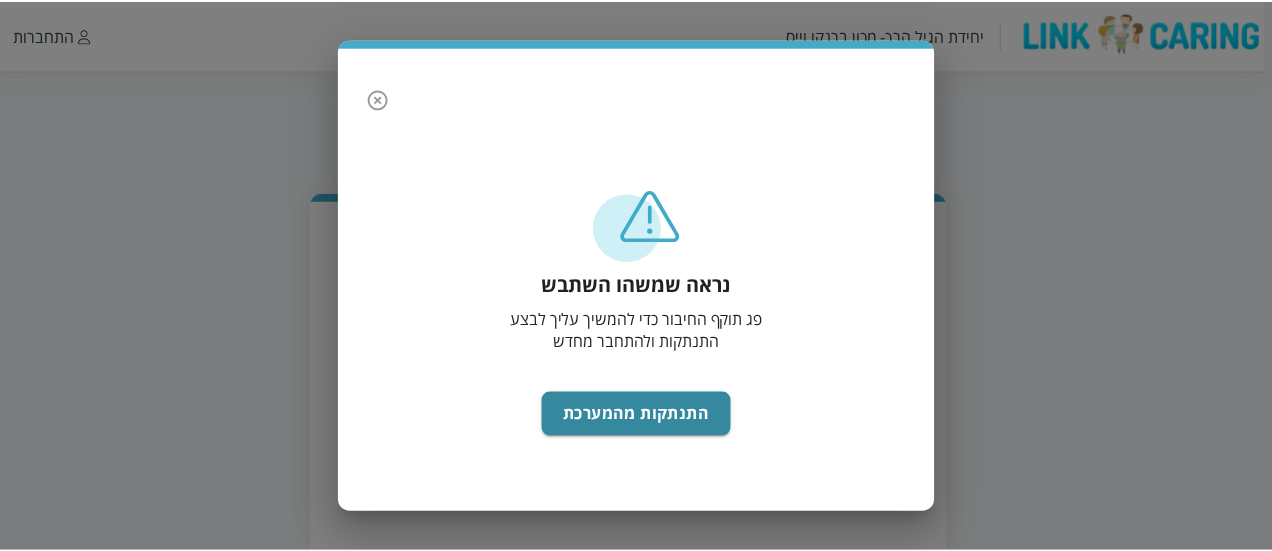 scroll, scrollTop: 0, scrollLeft: 0, axis: both 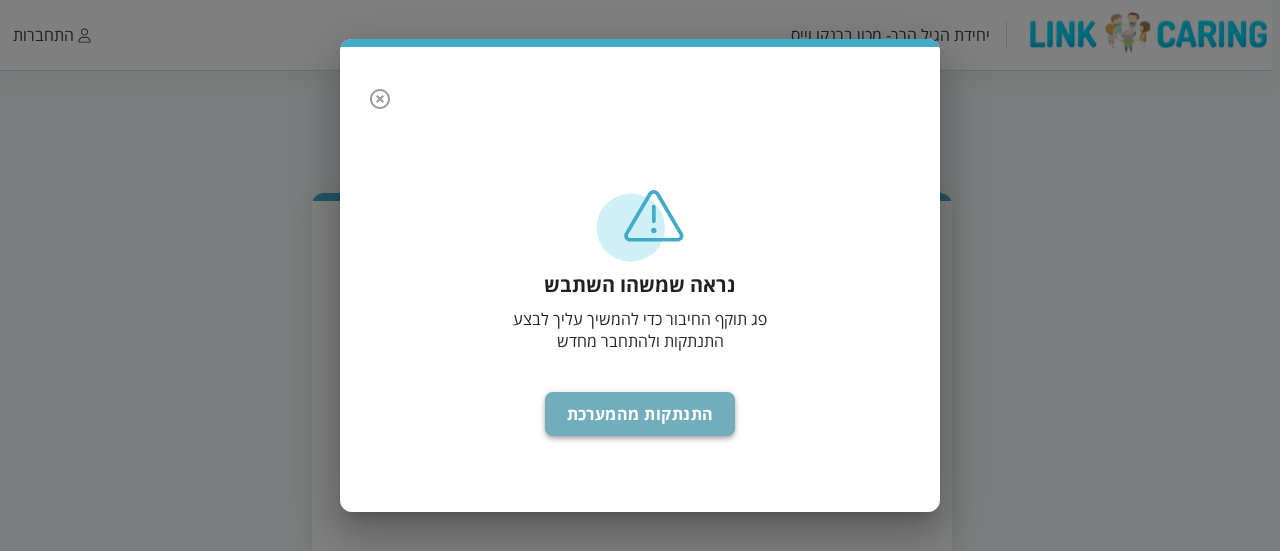 click on "התנתקות מהמערכת" at bounding box center (640, 414) 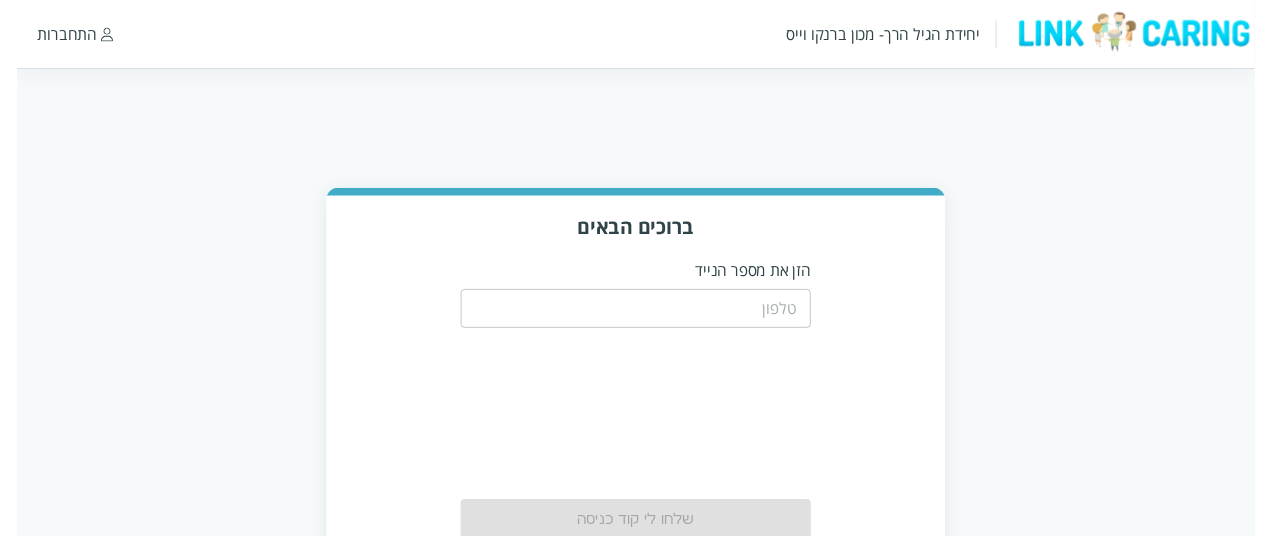 scroll, scrollTop: 0, scrollLeft: 0, axis: both 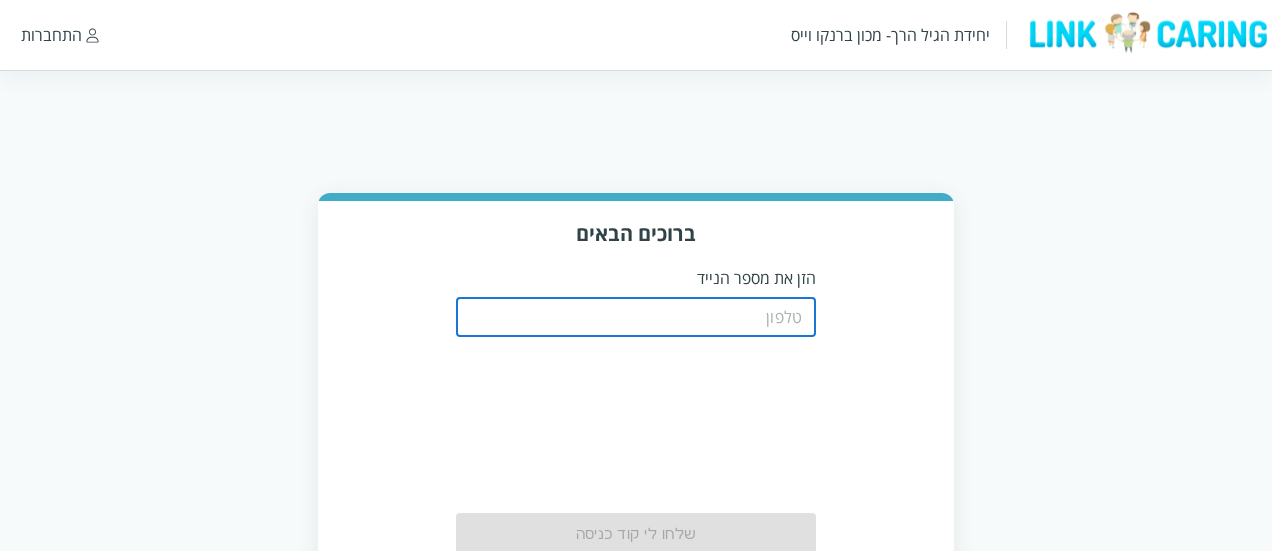 click at bounding box center (636, 317) 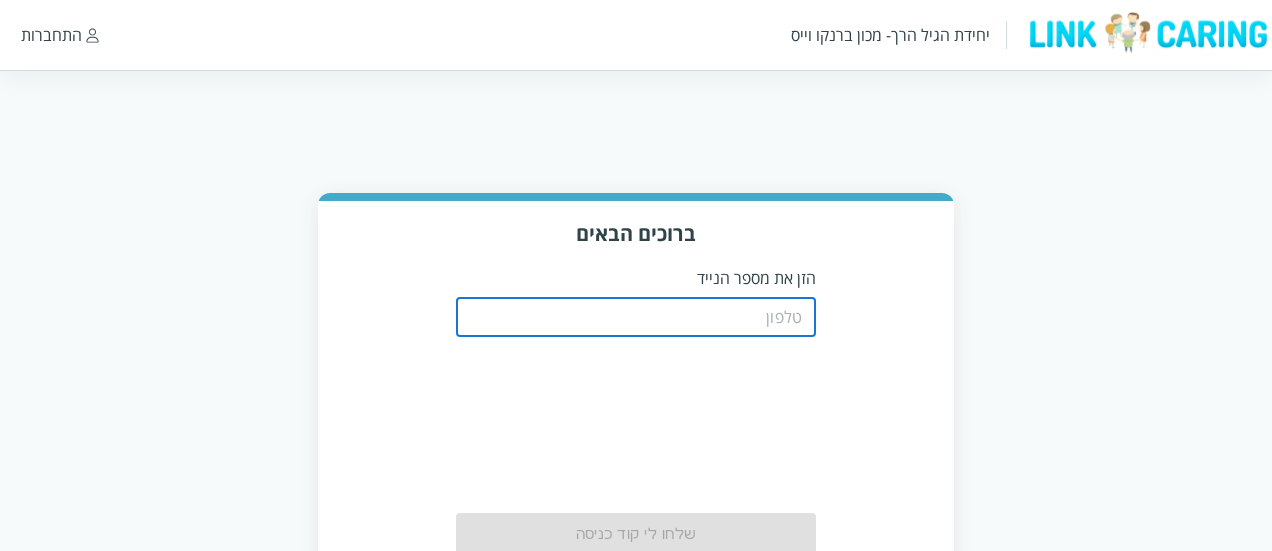 type on "0508805134" 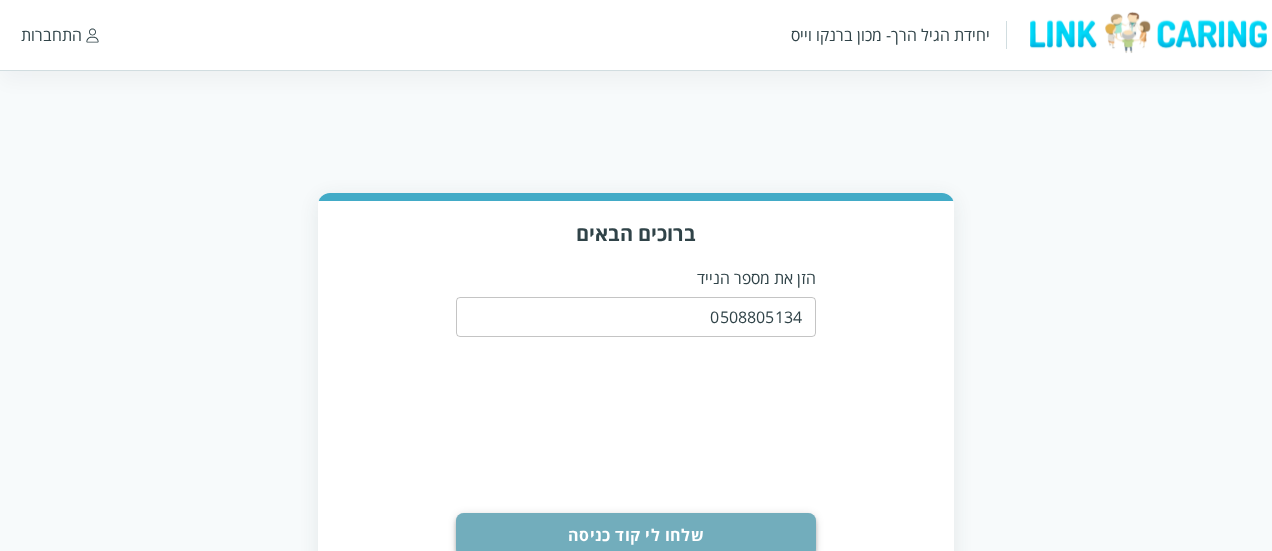click on "שלחו לי קוד כניסה" at bounding box center (636, 535) 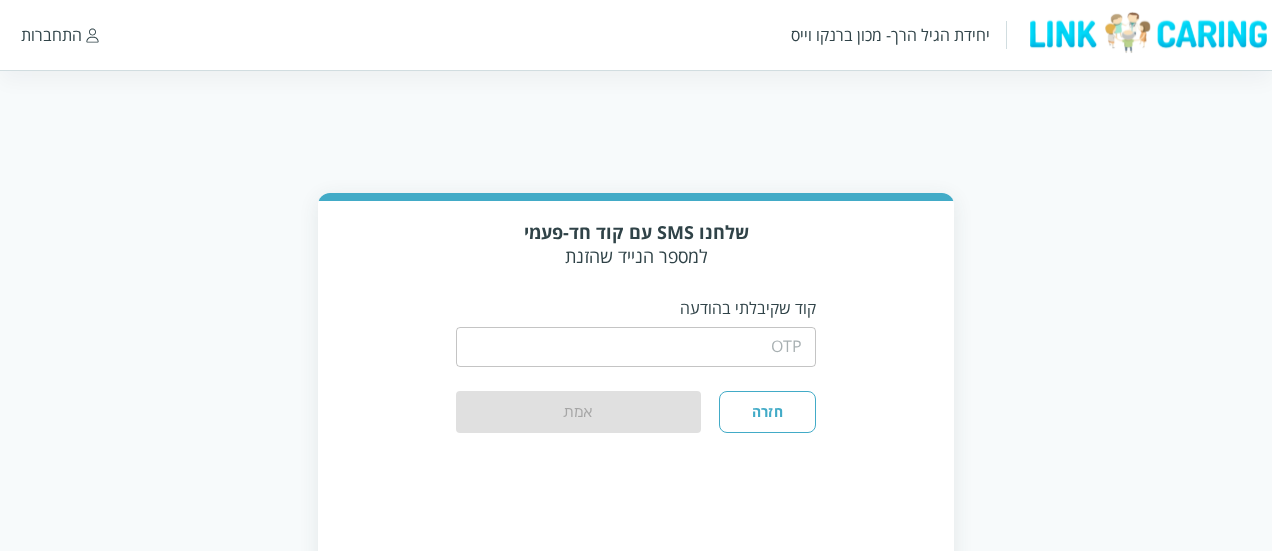 click at bounding box center [636, 347] 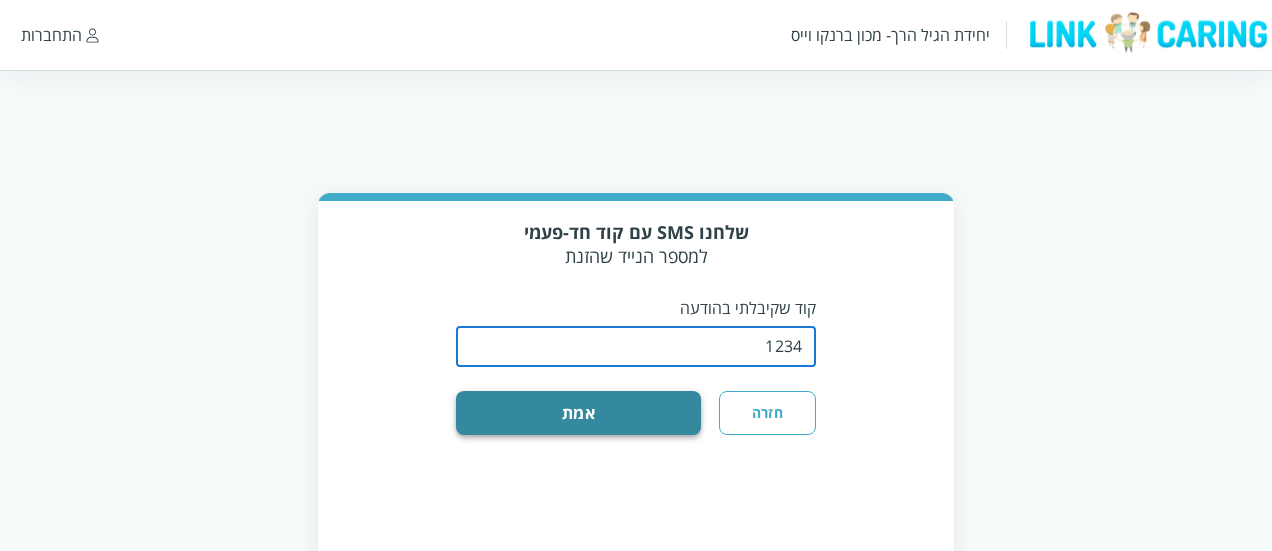 type on "1234" 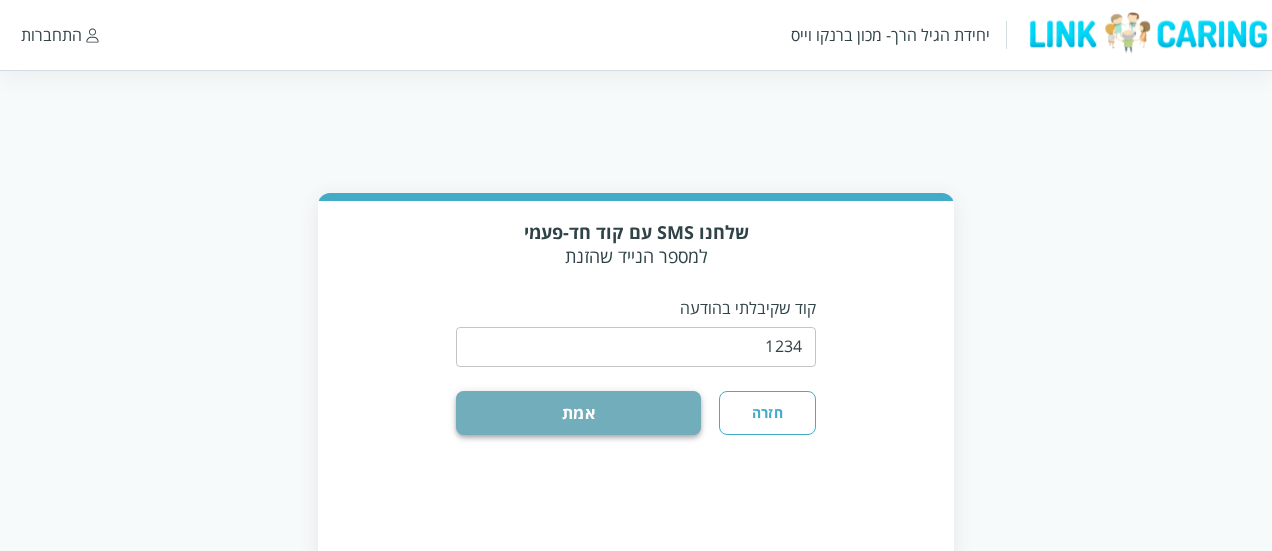 click on "אמת" at bounding box center (578, 413) 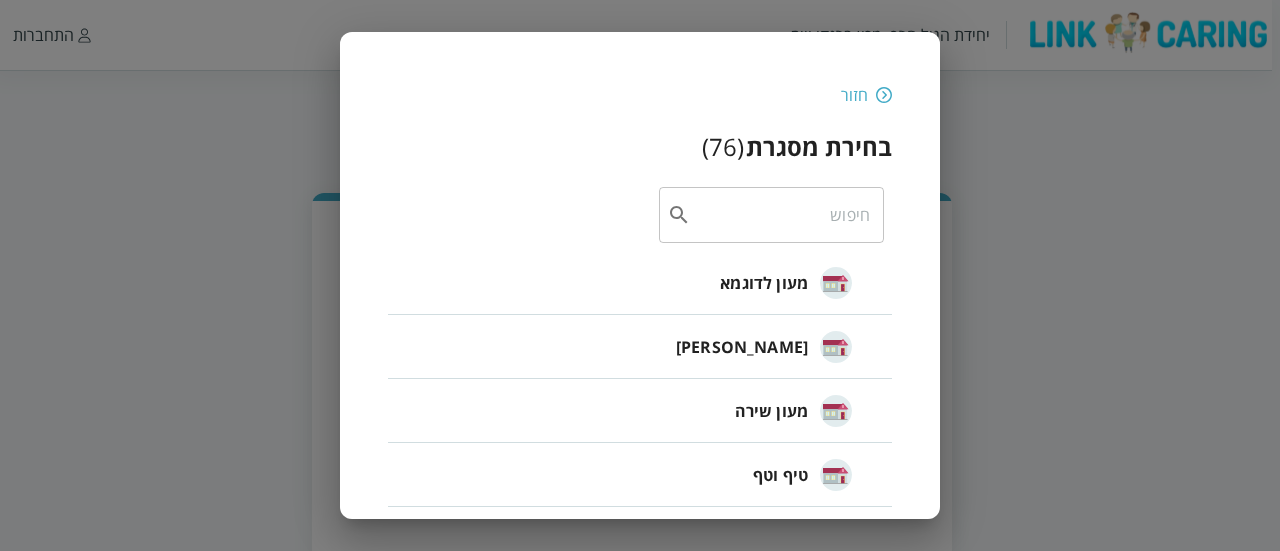 click on "חיה חבד" at bounding box center (742, 347) 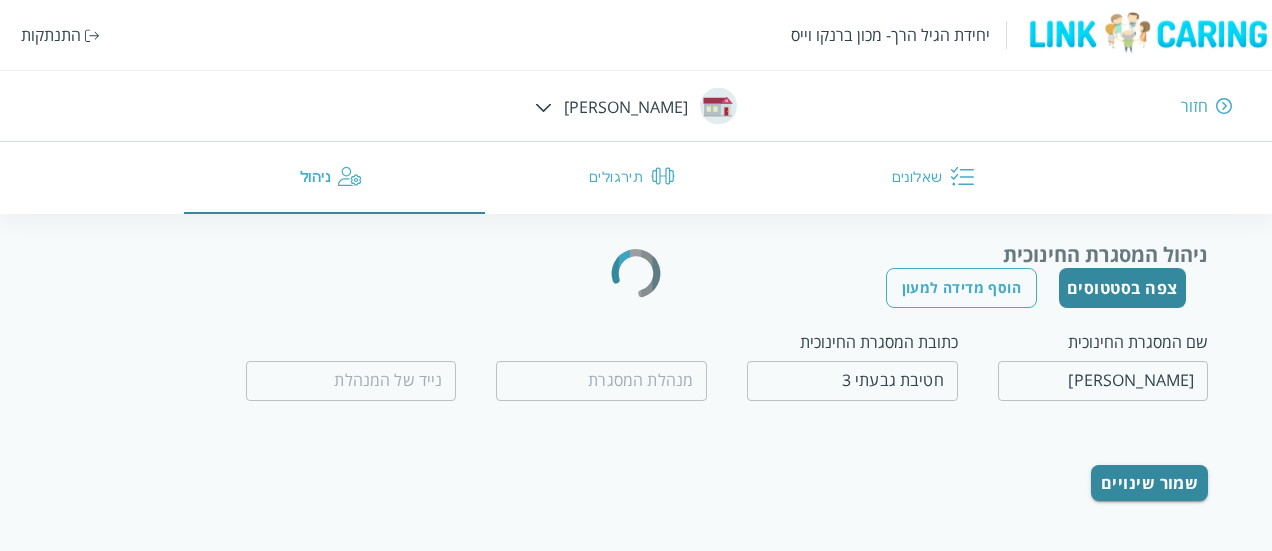 type on "0509560658" 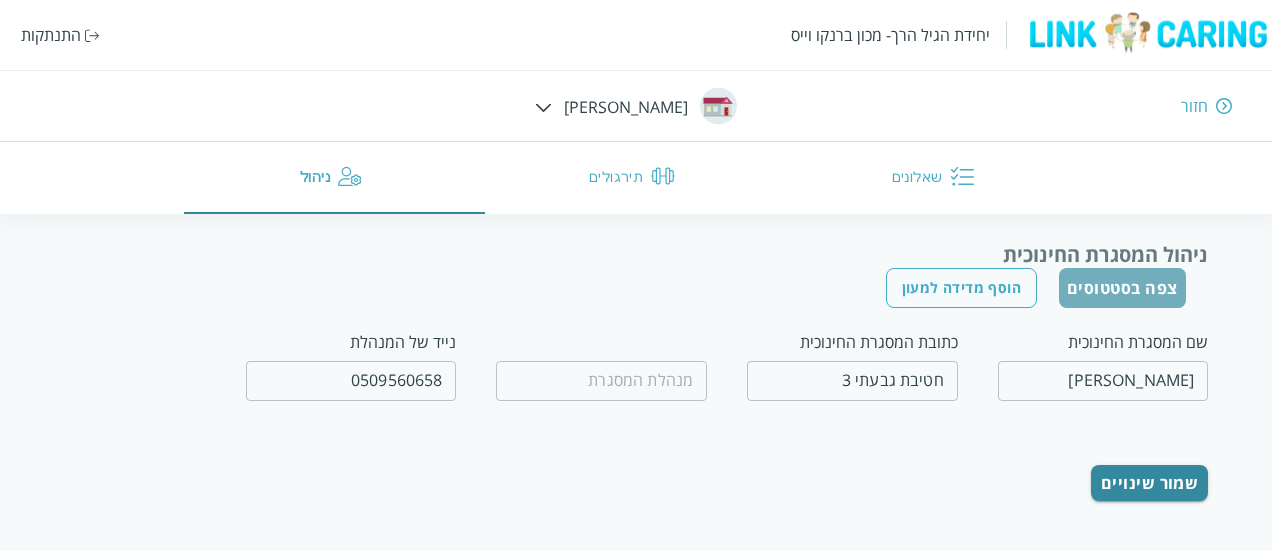 click on "צפה בסטטוסים" at bounding box center [1122, 288] 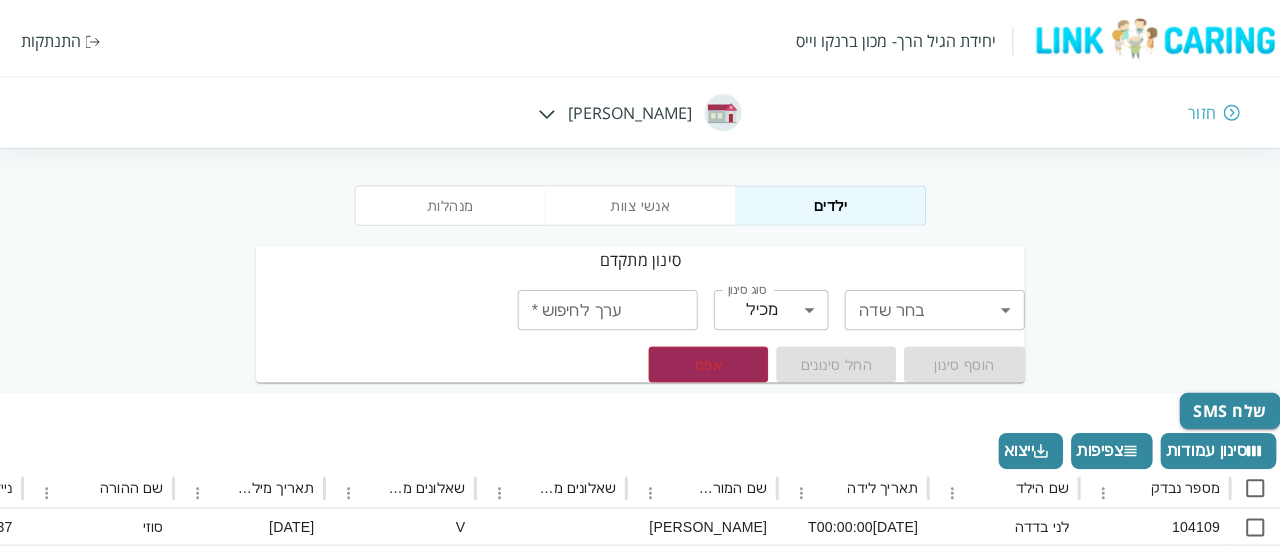 scroll, scrollTop: 44, scrollLeft: 0, axis: vertical 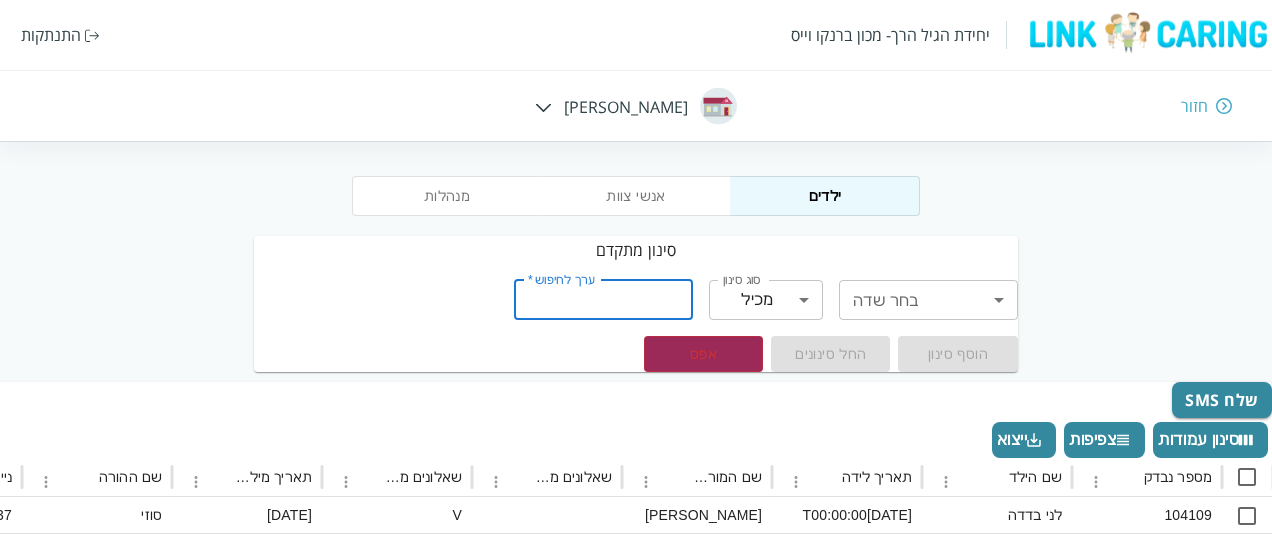 click on "ערך לחיפוש   *" at bounding box center (603, 300) 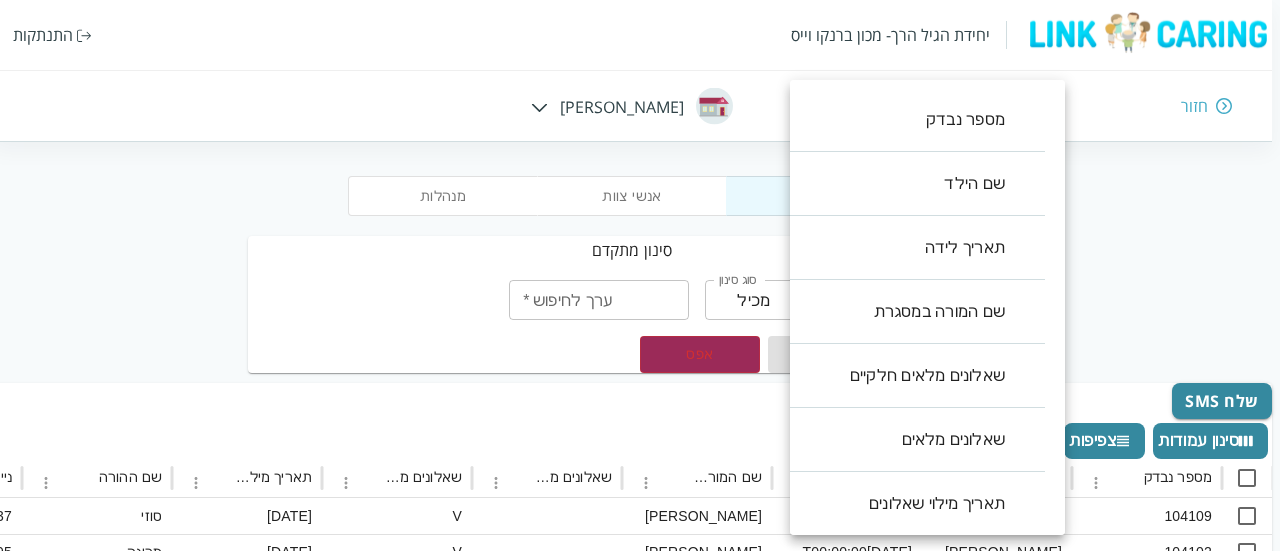 click on "יחידת הגיל הרך- מכון ברנקו וייס התנתקות חזור חיה חבד מנהלות אנשי צוות ילדים סינון מתקדם בחר שדה ​ בחר שדה סוג סינון מכיל contains סוג סינון ערך לחיפוש   * ערך לחיפוש   * הוסף סינון החל סינונים אפס שלח SMS   סינון עמודות  צפיפות ייצוא מספר נבדק שם הילד תאריך לידה שם המורה במסגרת שאלונים מלאים חלקיים שאלונים מלאים תאריך מילוי שאלונים שם ההורה נייד אימייל ההורה ParentChildQstFull שאלונים אישיים מלאים שאלונים מלאים חלקיים תאריך מילוי שאלונים GiftCard שם הכיתה שם המסגרת 104109 לני בדדה    2022-07-19T00:00:00 זוהר מדמון V 30-06-2025 סוזי 0548327137 V V 2025-02-12T08:28:48.463 V בוגרים אקליפטוס 104102 אוריאן דוידוב    V 30-06-2025" at bounding box center [636, 620] 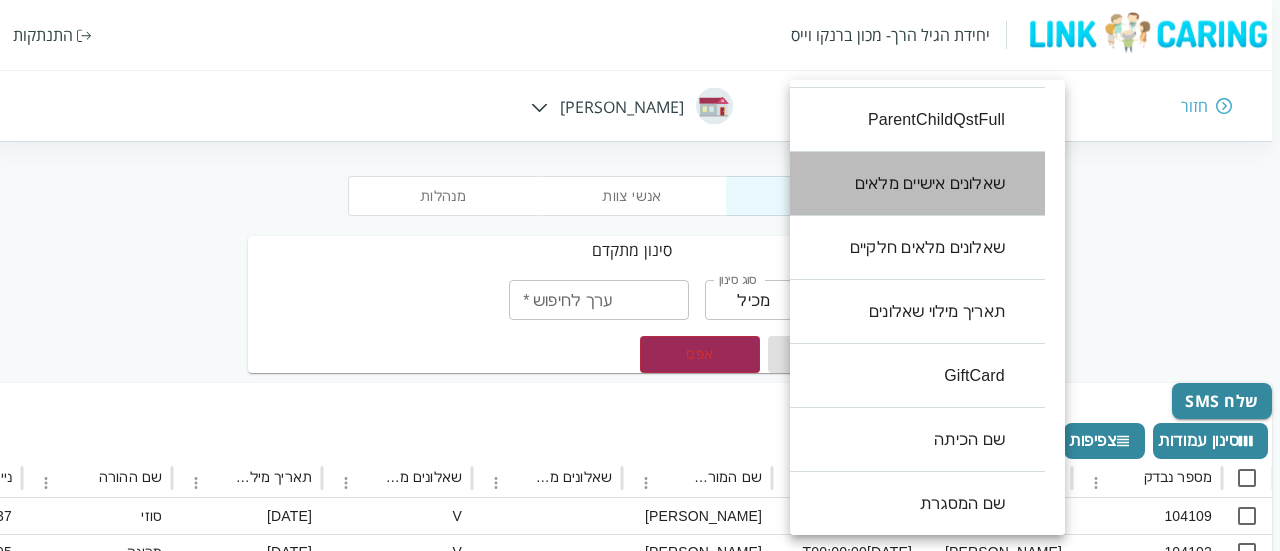 click on "שאלונים אישיים מלאים" at bounding box center (907, 184) 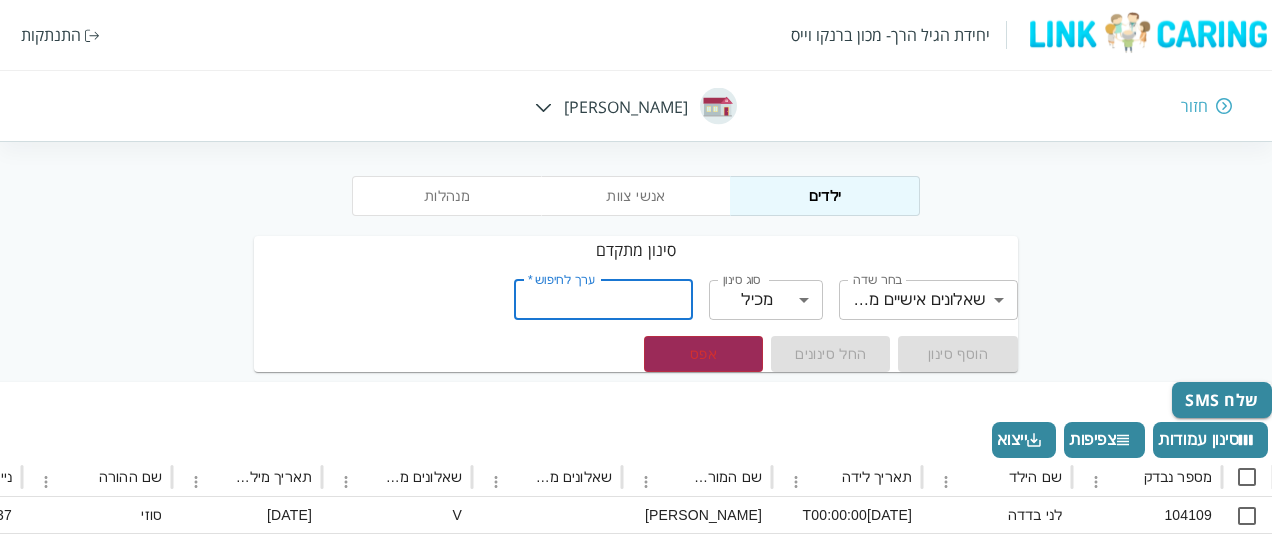 click on "ערך לחיפוש   *" at bounding box center (603, 300) 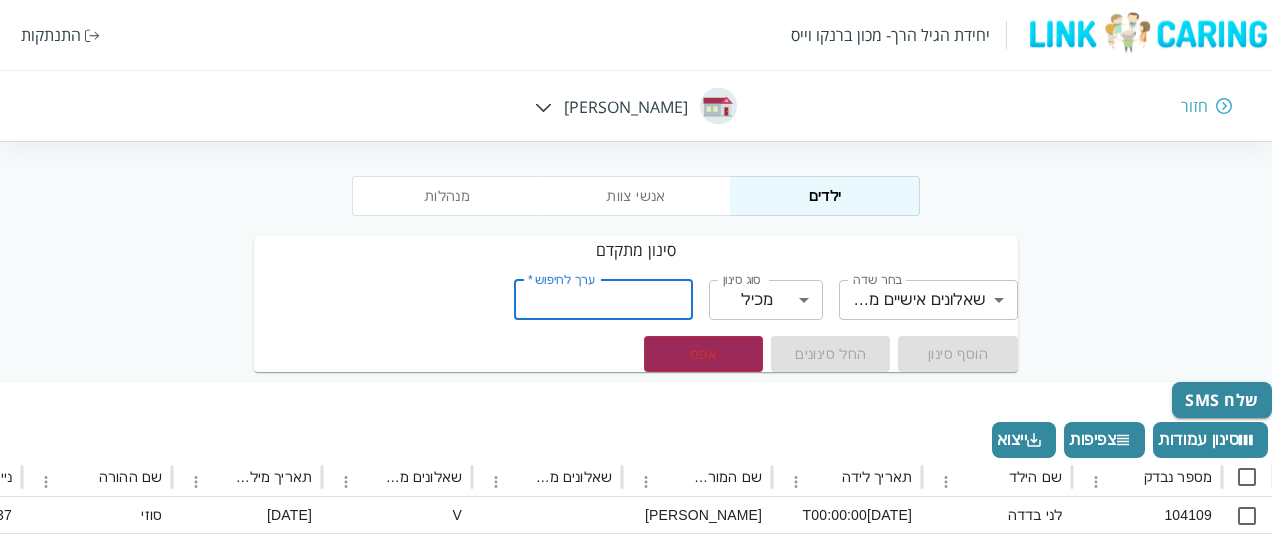 type on "V" 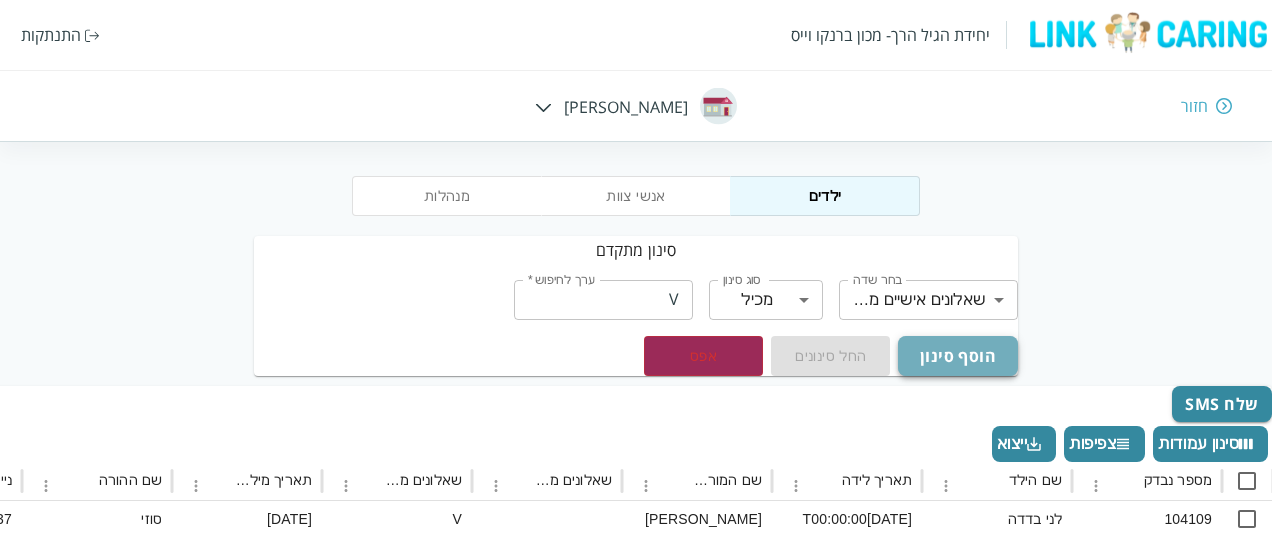 click on "הוסף סינון" at bounding box center [957, 356] 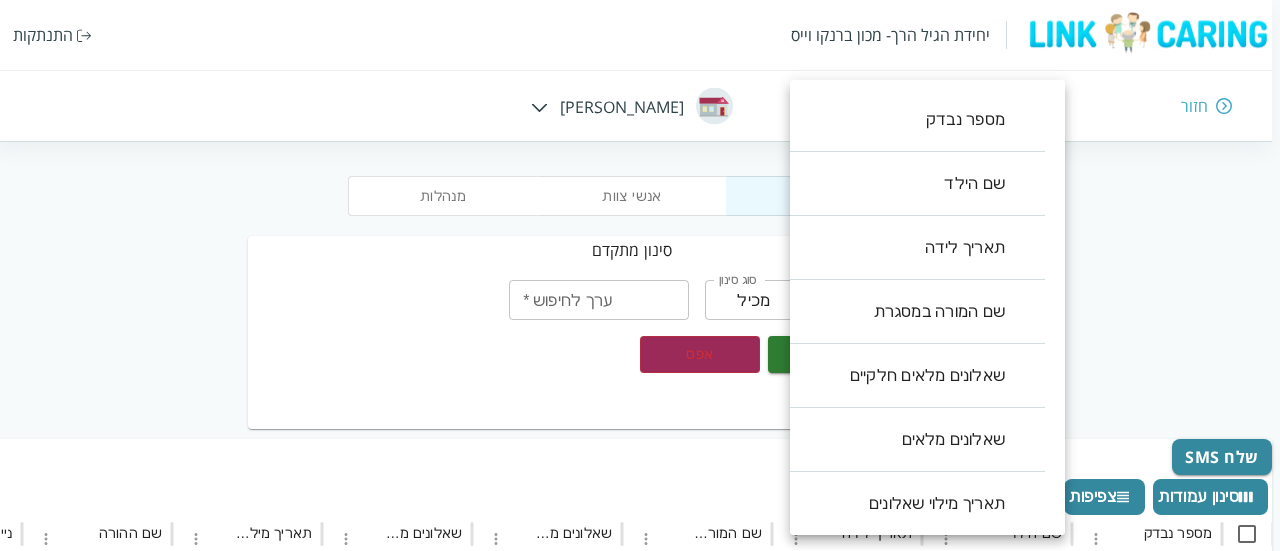 click on "יחידת הגיל הרך- מכון ברנקו וייס התנתקות חזור חיה חבד מנהלות אנשי צוות ילדים סינון מתקדם בחר שדה ​ בחר שדה סוג סינון מכיל contains סוג סינון ערך לחיפוש   * ערך לחיפוש   * הוסף סינון החל סינונים אפס שאלונים אישיים מלאים מכיל V שלח SMS   סינון עמודות  צפיפות ייצוא מספר נבדק שם הילד תאריך לידה שם המורה במסגרת שאלונים מלאים חלקיים שאלונים מלאים תאריך מילוי שאלונים שם ההורה נייד אימייל ההורה ParentChildQstFull שאלונים אישיים מלאים שאלונים מלאים חלקיים תאריך מילוי שאלונים GiftCard שם הכיתה שם המסגרת 104109 לני בדדה    2022-07-19T00:00:00 זוהר מדמון V 30-06-2025 סוזי 0548327137 V V 2025-02-12T08:28:48.463 V בוגרים 104102 V V V V" at bounding box center (636, 648) 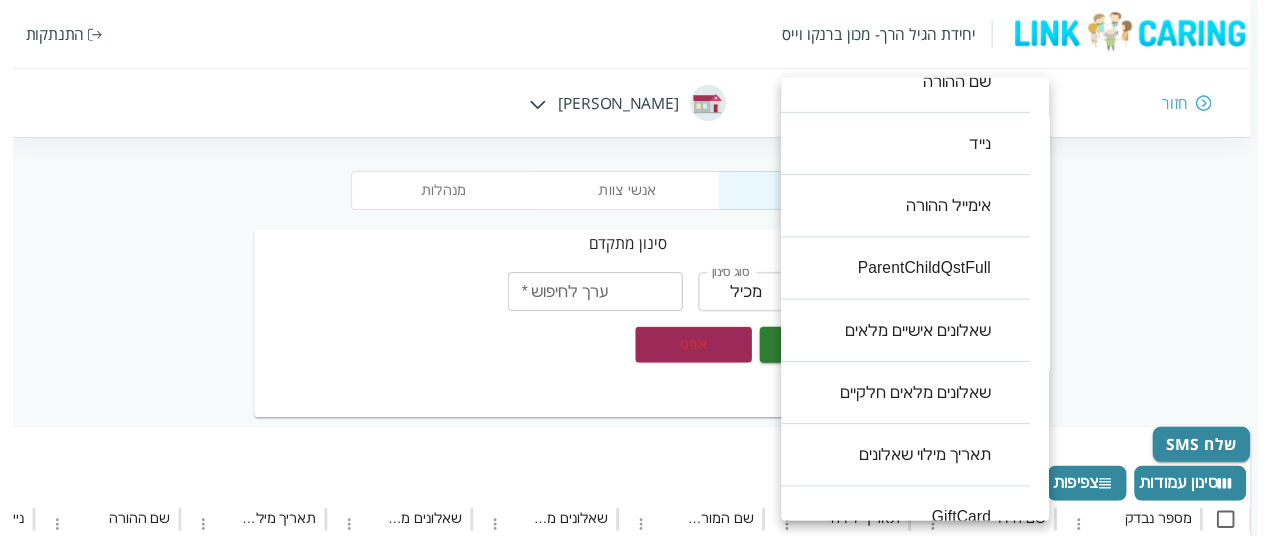 scroll, scrollTop: 640, scrollLeft: 0, axis: vertical 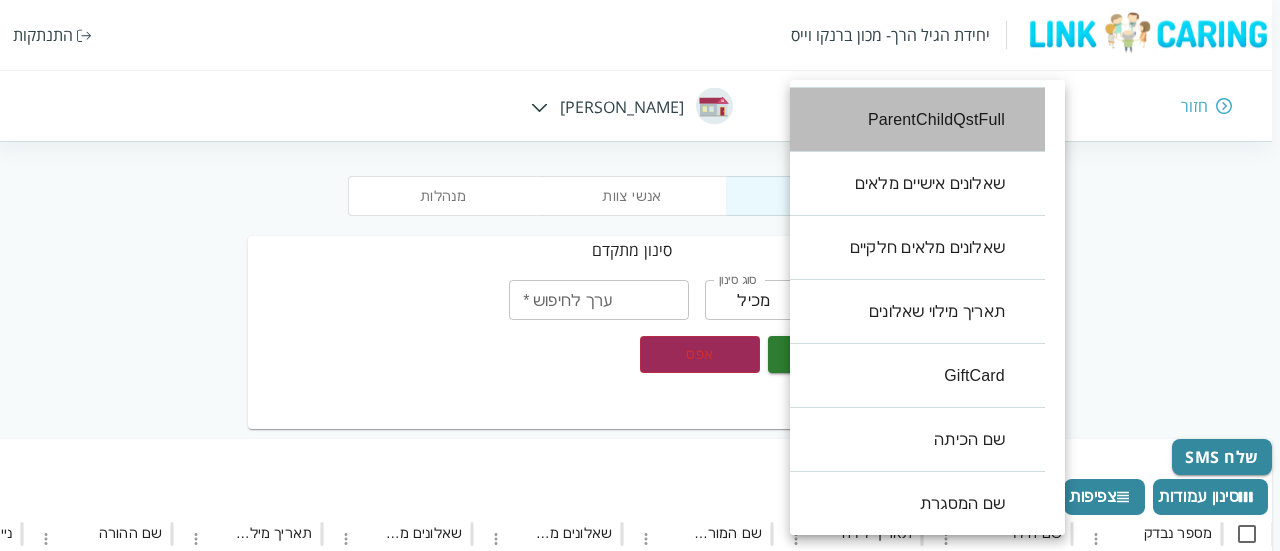 click on "ParentChildQstFull" at bounding box center [907, 120] 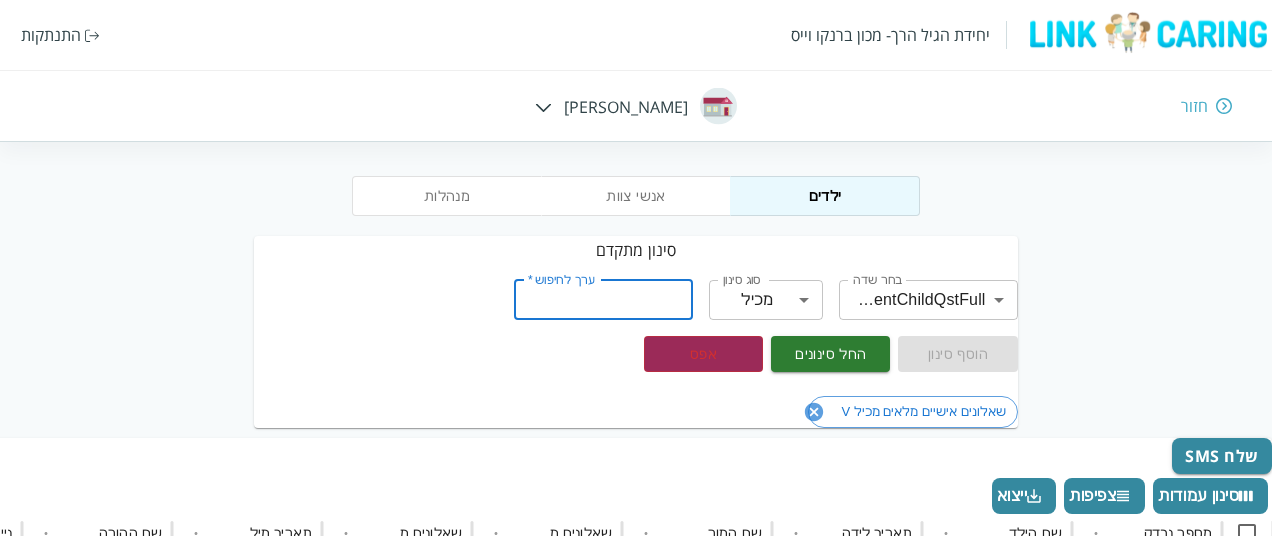 click on "ערך לחיפוש   *" at bounding box center [603, 300] 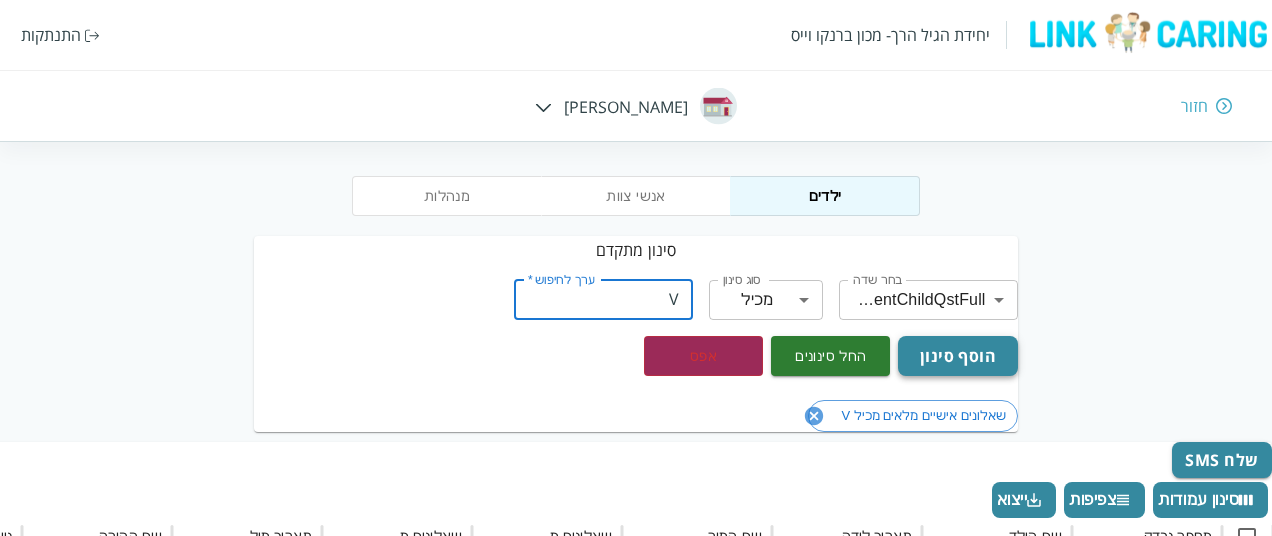 type on "V" 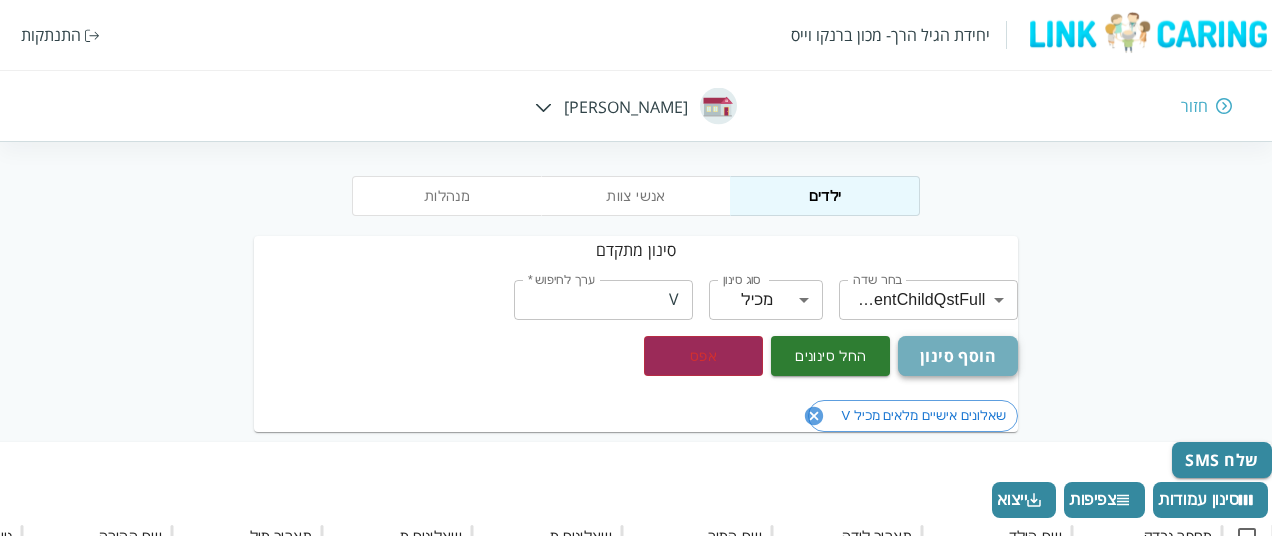 click on "הוסף סינון" at bounding box center (957, 356) 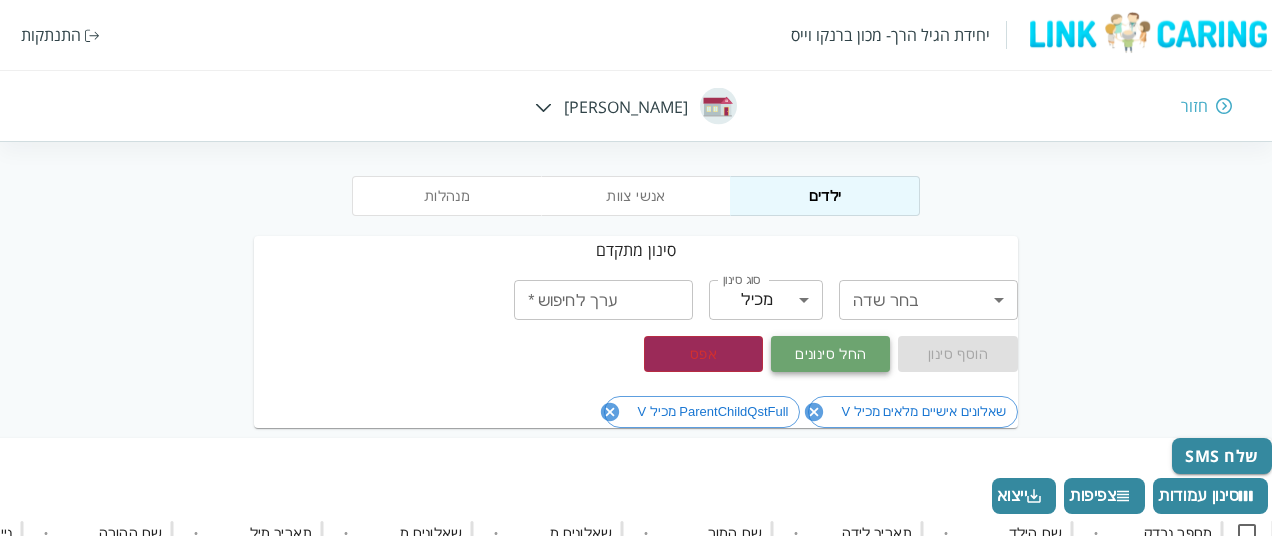 click on "החל סינונים" at bounding box center (830, 354) 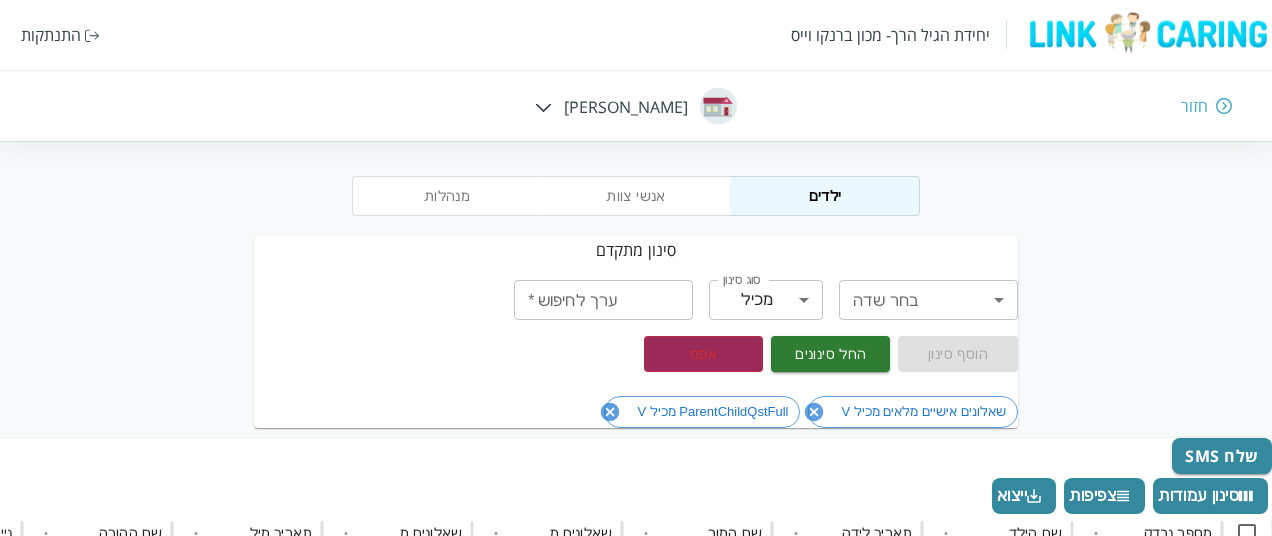click on "מנהלות אנשי צוות ילדים סינון מתקדם בחר שדה ​ בחר שדה סוג סינון מכיל contains סוג סינון ערך לחיפוש   * ערך לחיפוש   * הוסף סינון החל סינונים אפס שאלונים אישיים מלאים מכיל V ParentChildQstFull מכיל V שלח SMS   סינון עמודות  צפיפות ייצוא מספר נבדק שם הילד תאריך לידה שם המורה במסגרת שאלונים מלאים חלקיים שאלונים מלאים תאריך מילוי שאלונים שם ההורה נייד אימייל ההורה ParentChildQstFull שאלונים אישיים מלאים שאלונים מלאים חלקיים תאריך מילוי שאלונים GiftCard שם הכיתה שם המסגרת 104109 לני בדדה    2022-07-19T00:00:00 זוהר מדמון V 30-06-2025 סוזי 0548327137 V V 2025-02-12T08:28:48.463 V בוגרים אקליפטוס 104102 אוריאן דוידוב    2022-11-18T00:00:00 V V V V" at bounding box center [636, 648] 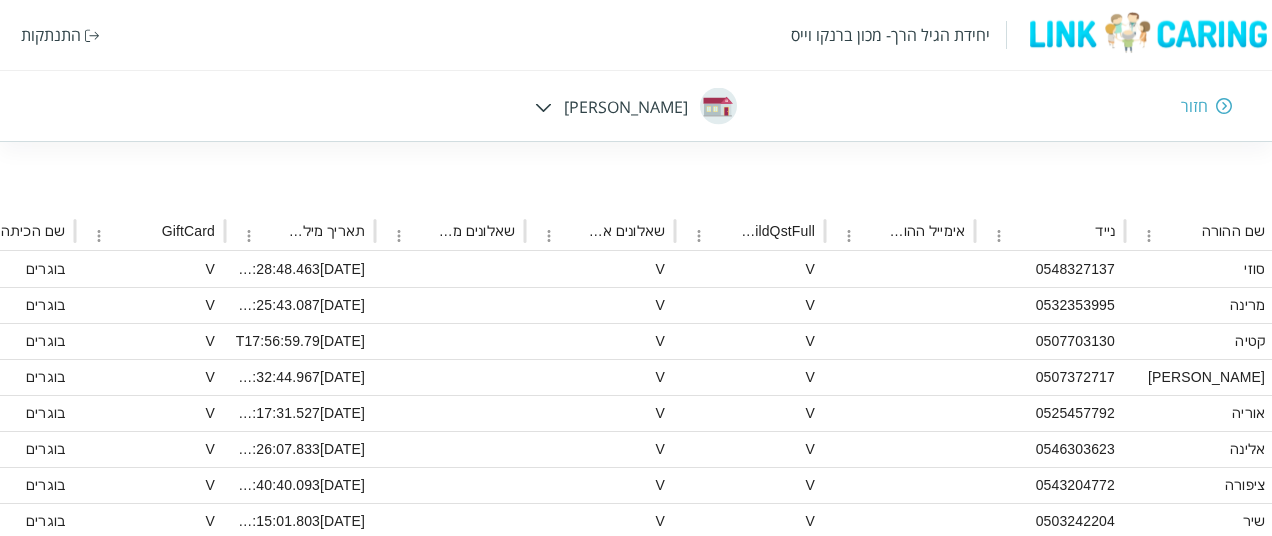 scroll, scrollTop: 346, scrollLeft: -1336, axis: both 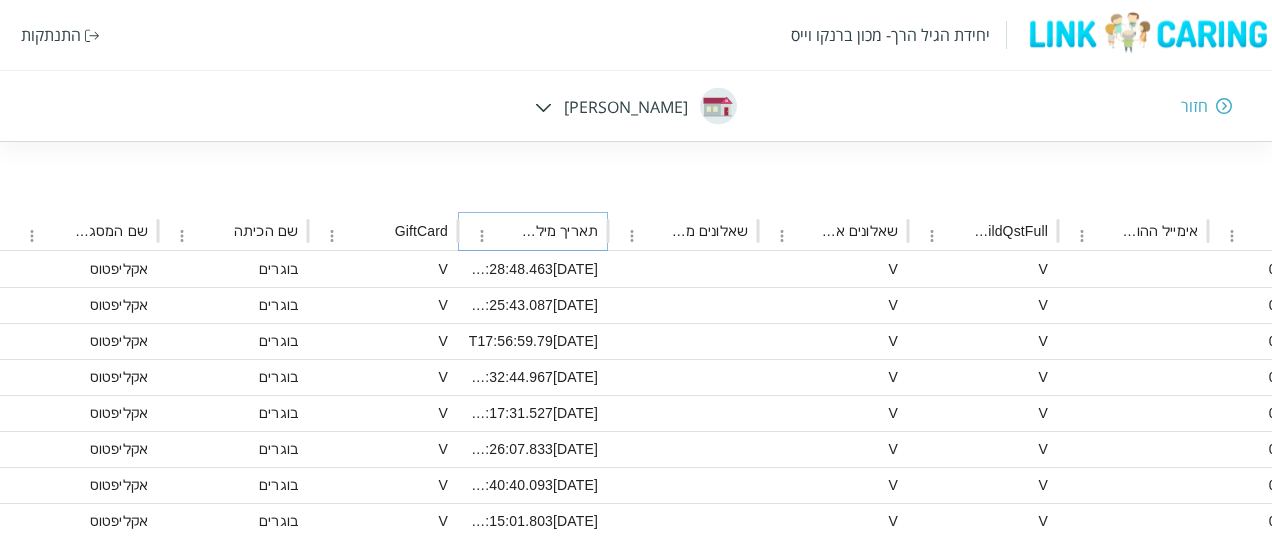 click 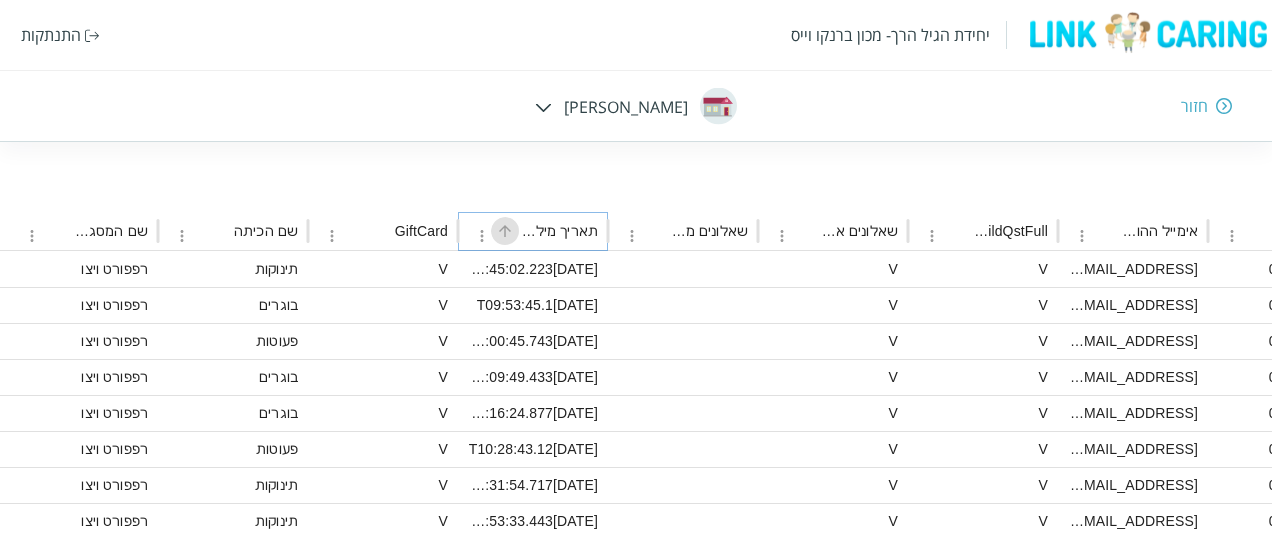 click 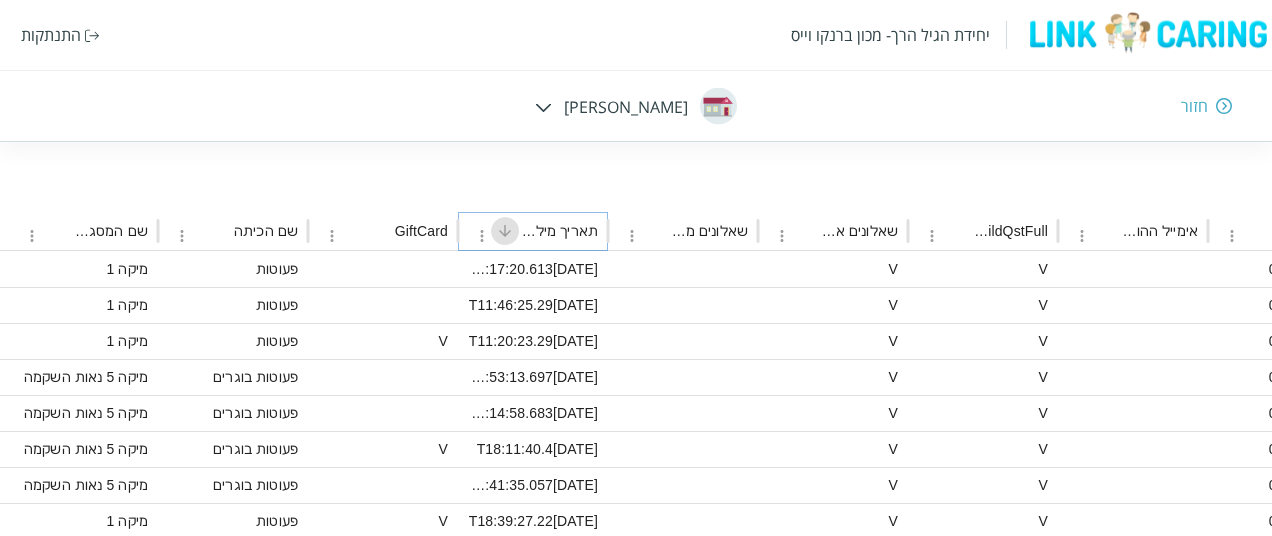 click 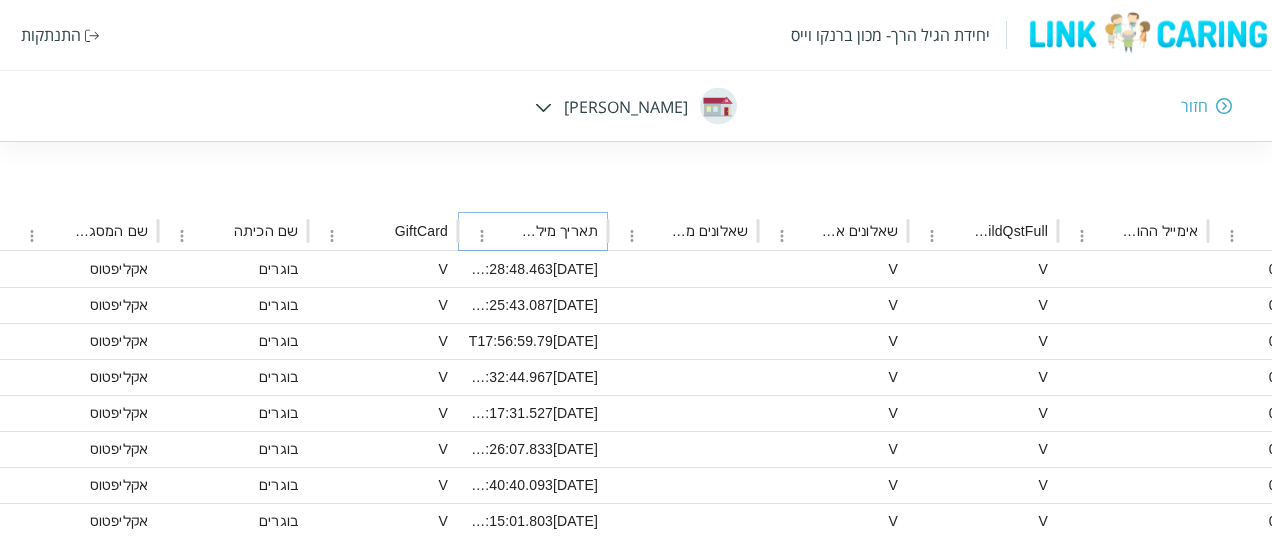 click 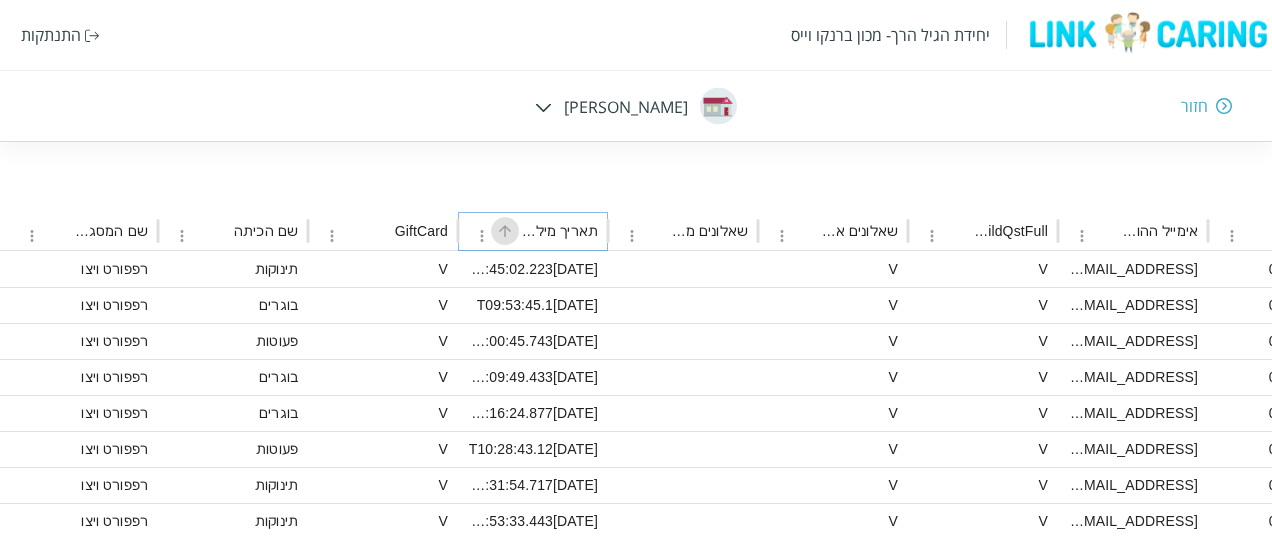click 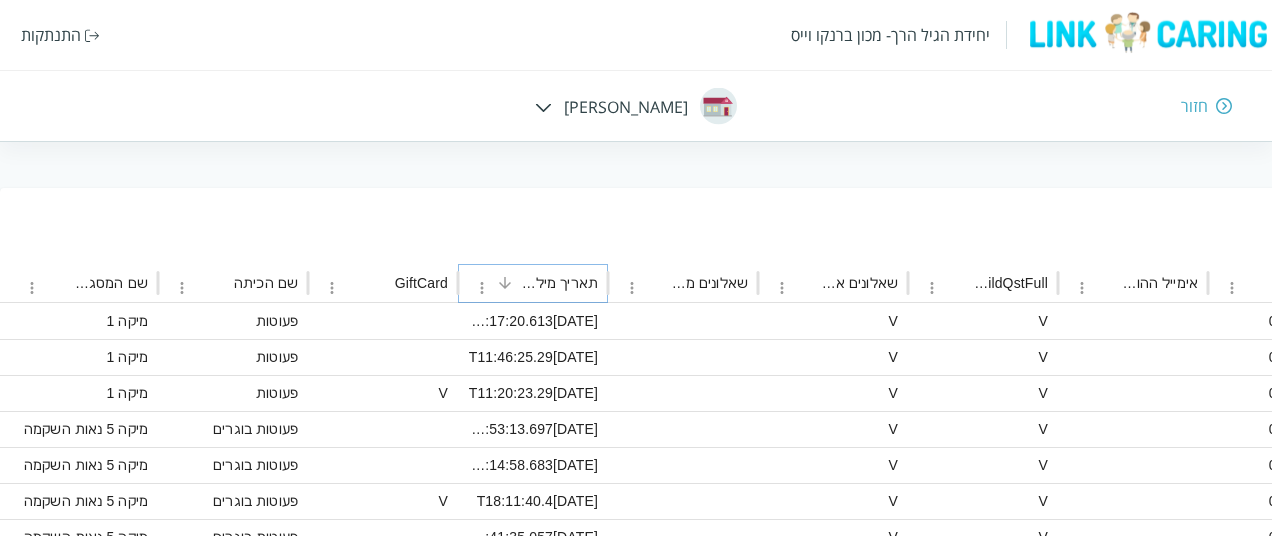 scroll, scrollTop: 694, scrollLeft: -1336, axis: both 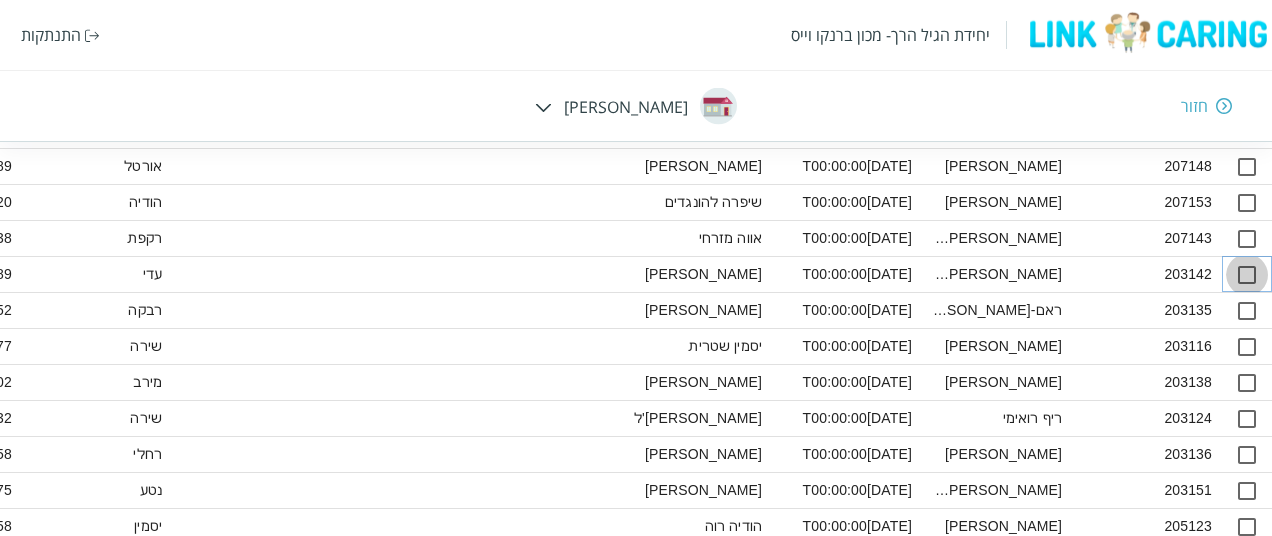 click at bounding box center [1247, 275] 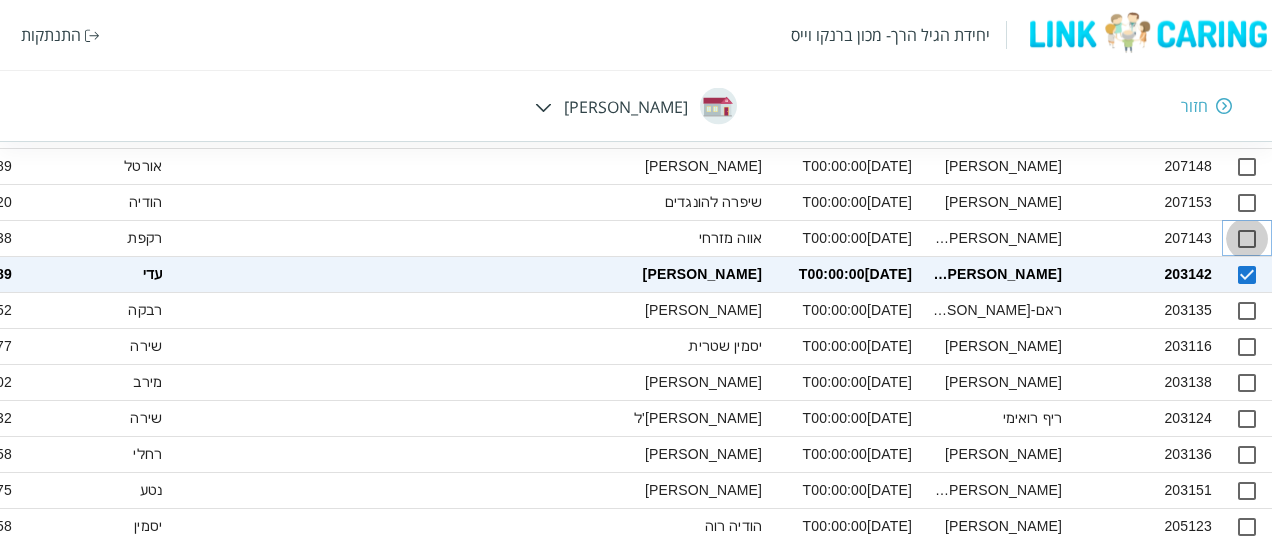 click at bounding box center (1247, 239) 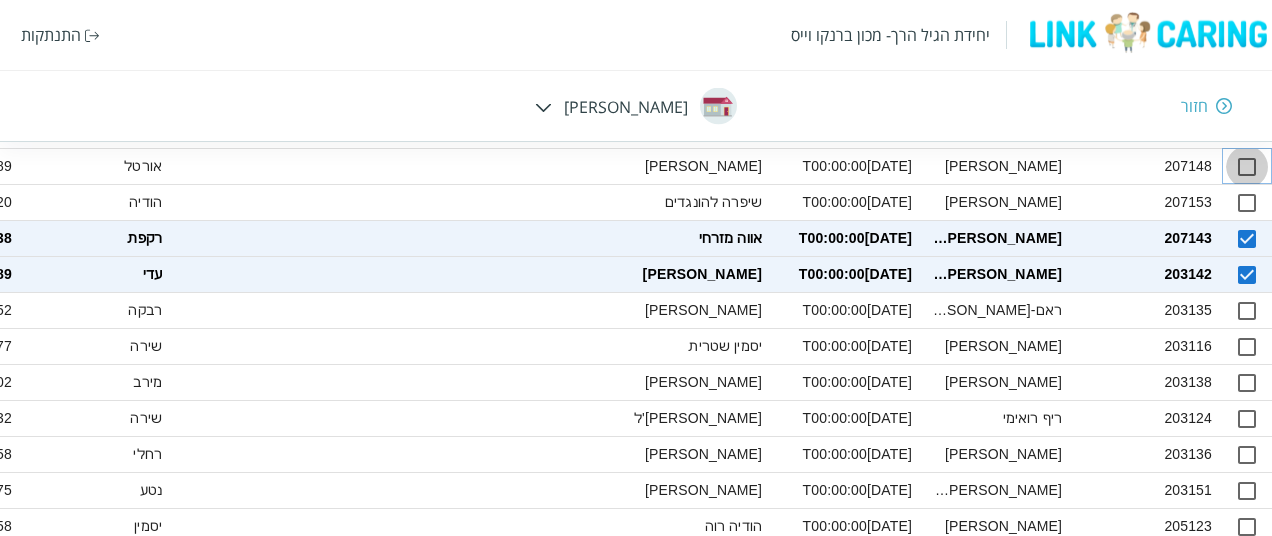 click at bounding box center (1247, 167) 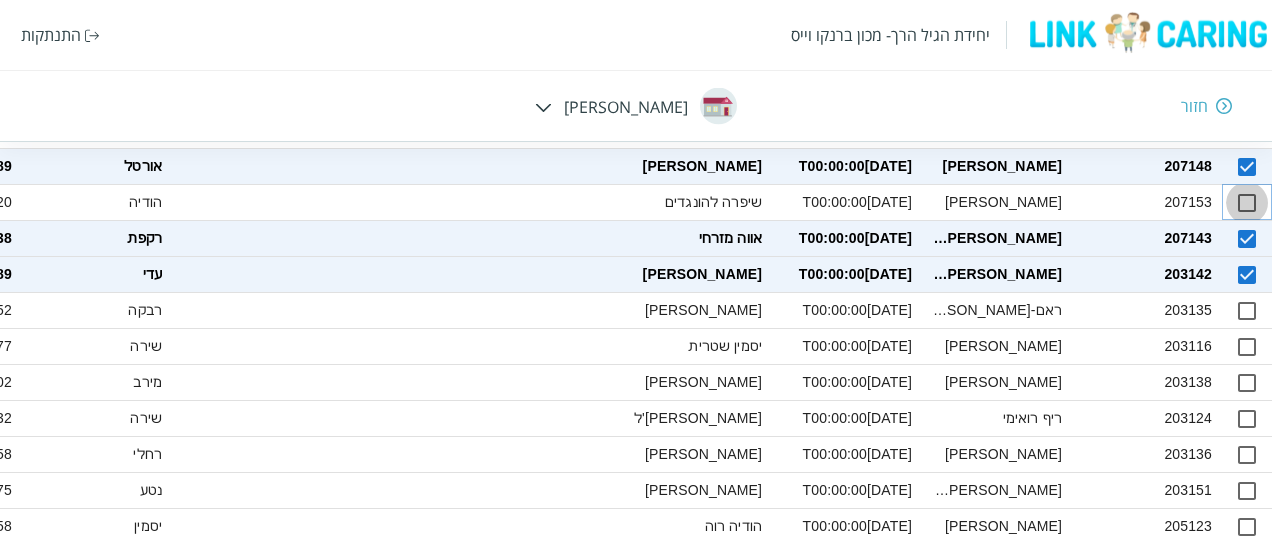 click at bounding box center [1247, 203] 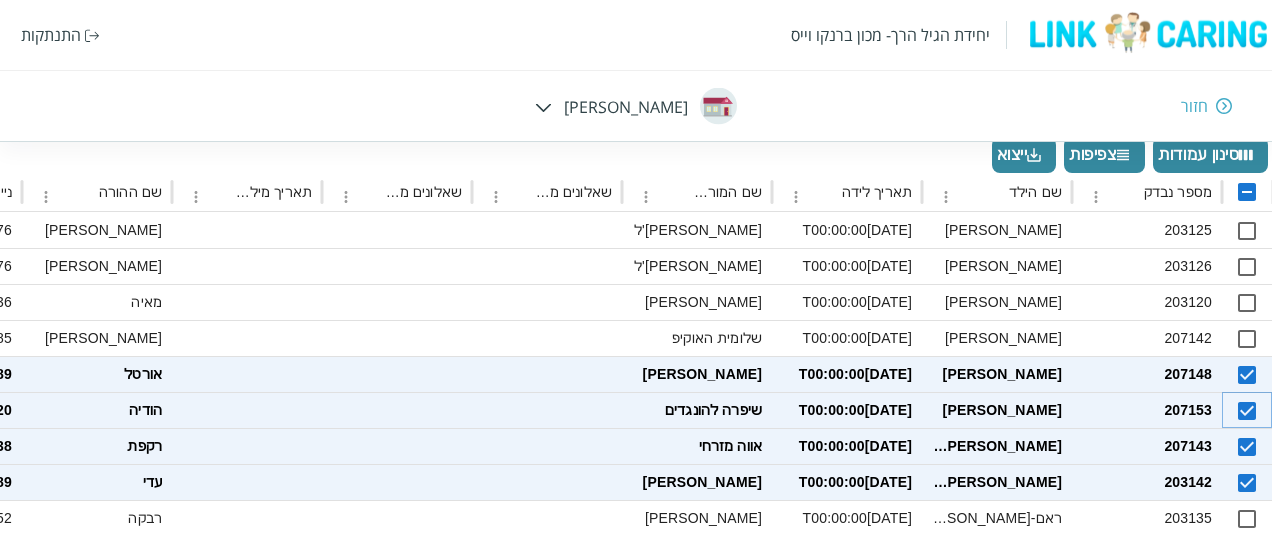 scroll, scrollTop: 384, scrollLeft: 0, axis: vertical 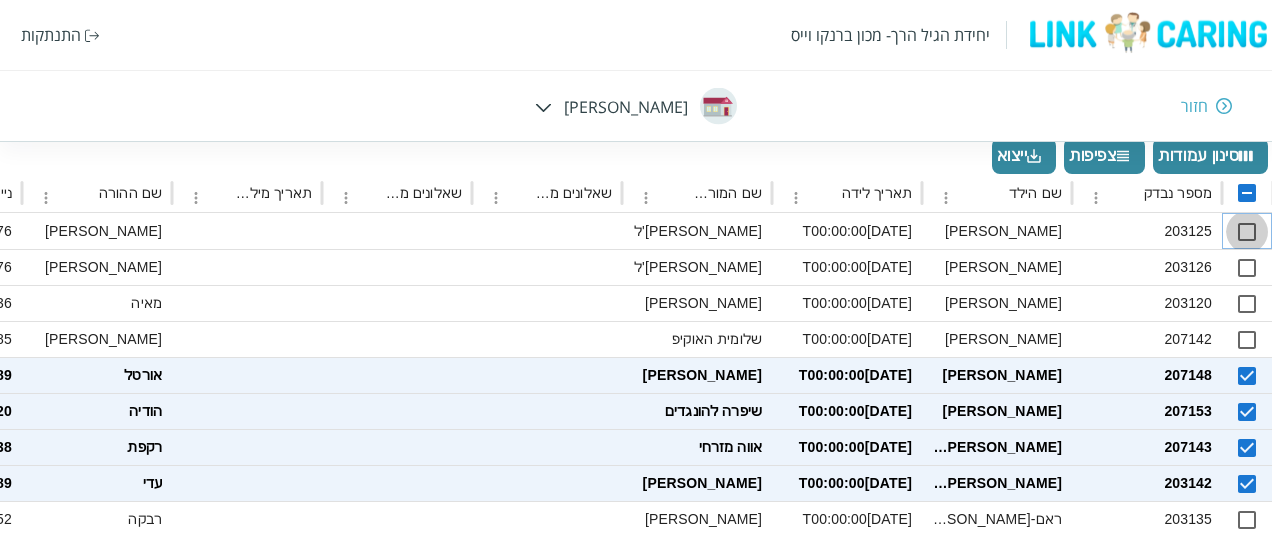 click at bounding box center [1247, 232] 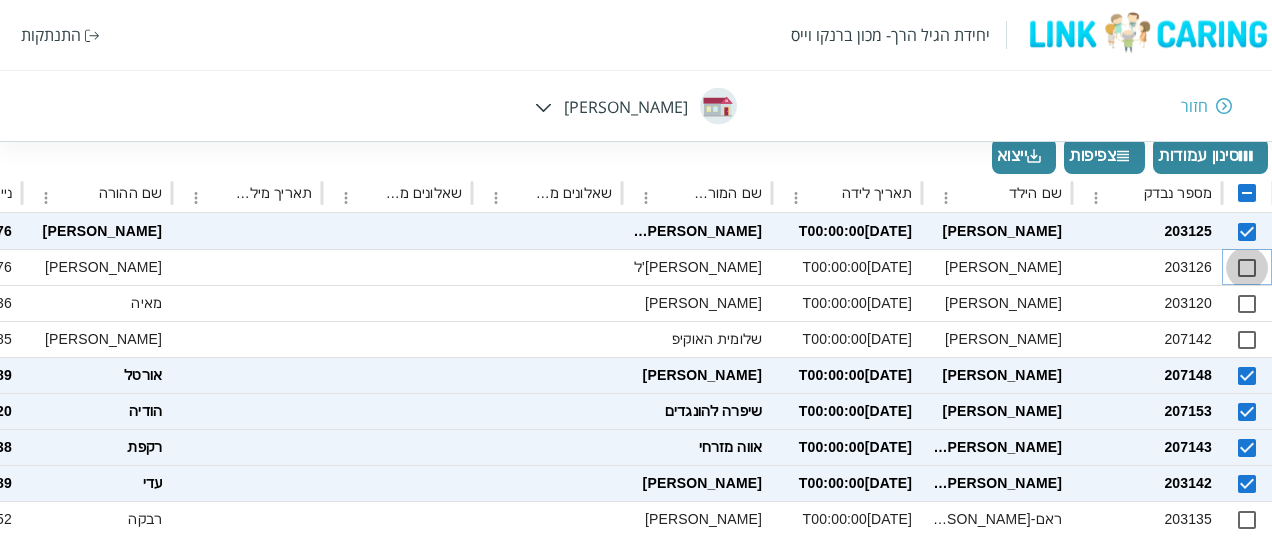 click at bounding box center [1247, 268] 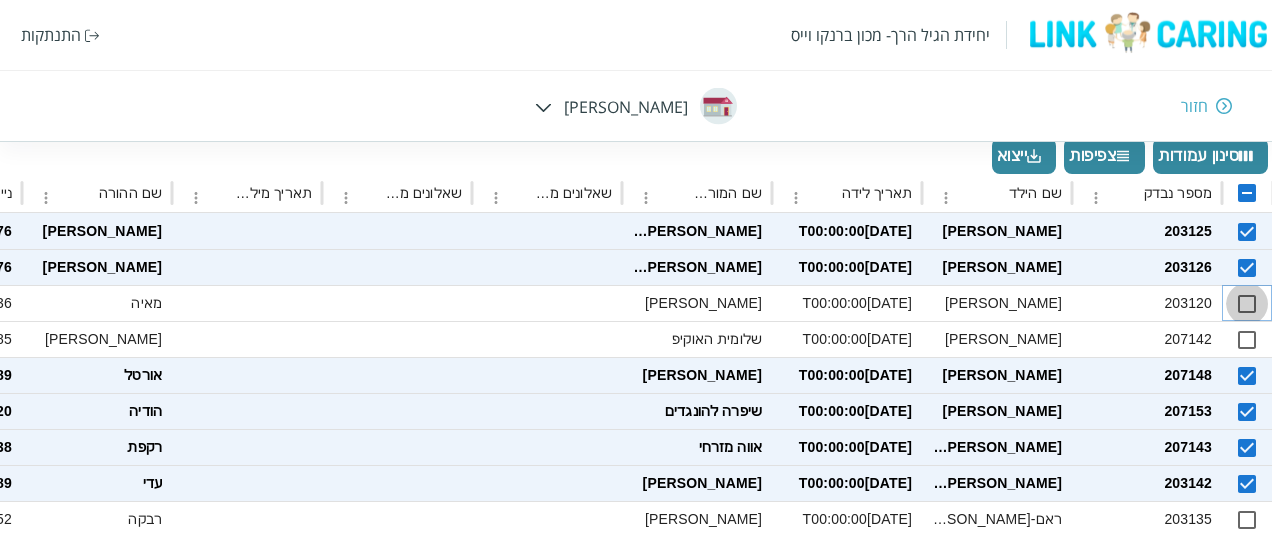click at bounding box center (1247, 304) 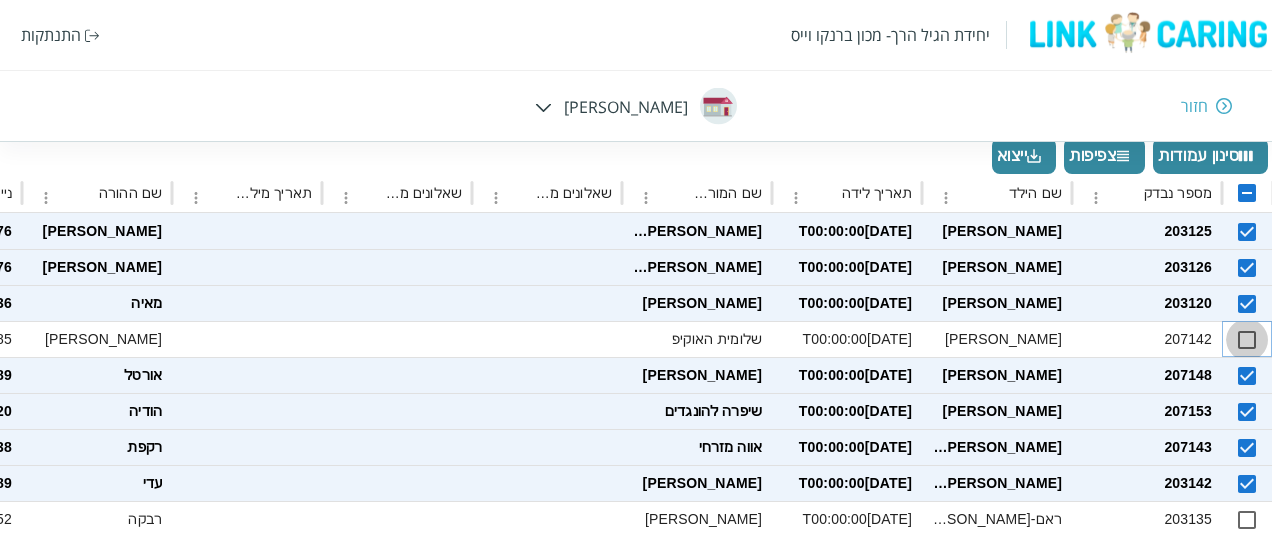 click at bounding box center (1247, 340) 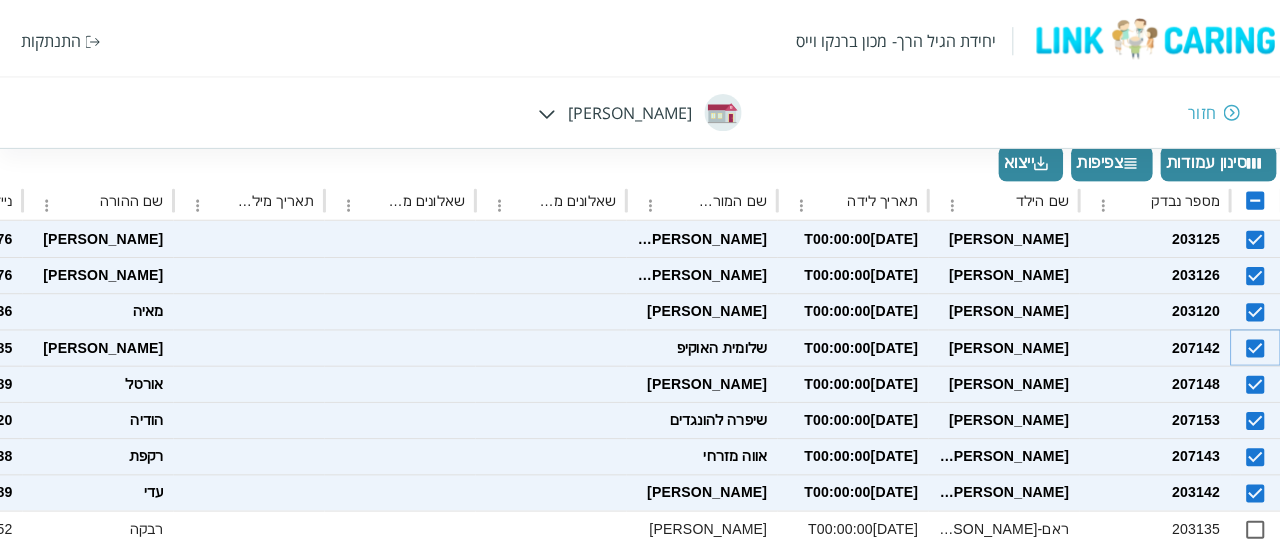 scroll, scrollTop: 0, scrollLeft: 0, axis: both 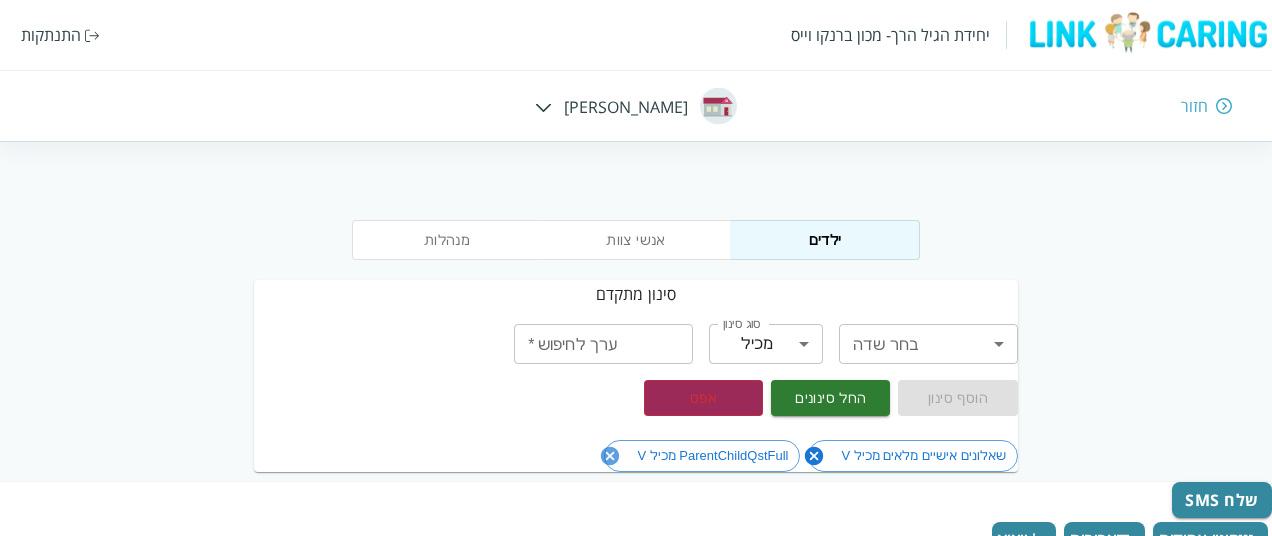 click 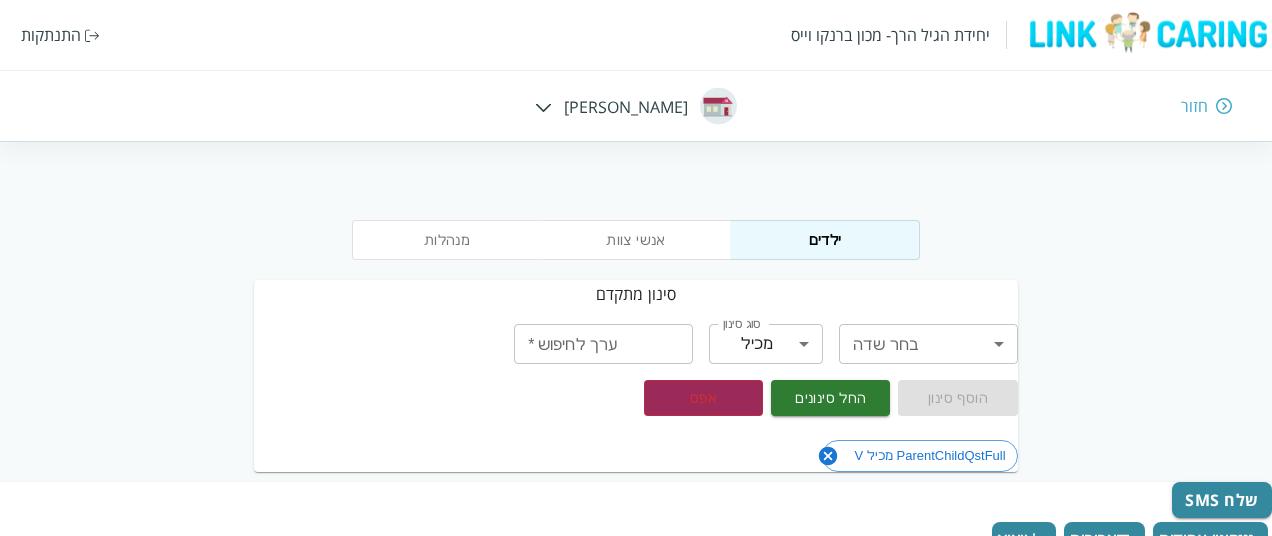 click 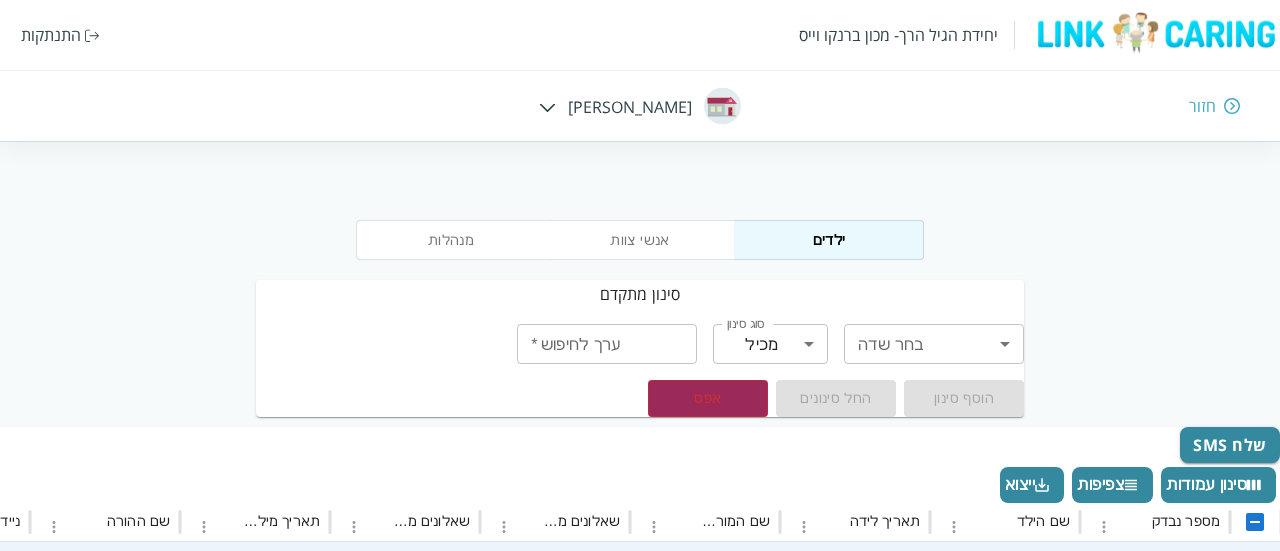 click on "יחידת הגיל הרך- מכון ברנקו וייס התנתקות חזור חיה חבד מנהלות אנשי צוות ילדים סינון מתקדם בחר שדה ​ בחר שדה סוג סינון מכיל contains סוג סינון ערך לחיפוש   * ערך לחיפוש   * הוסף סינון החל סינונים אפס שלח SMS   סינון עמודות  צפיפות ייצוא מספר נבדק שם הילד תאריך לידה שם המורה במסגרת שאלונים מלאים חלקיים שאלונים מלאים תאריך מילוי שאלונים שם ההורה נייד אימייל ההורה ParentChildQstFull שאלונים אישיים מלאים שאלונים מלאים חלקיים תאריך מילוי שאלונים GiftCard שם הכיתה שם המסגרת 203125 טליה קקון  2023-02-19T00:00:00 אורלי אברג'ל עינב 0524786676 V V 2025-07-10T12:17:20.613 פעוטות מיקה 1 203126 הודיה קקון  2023-02-19T00:00:00 עינב V V V V V" at bounding box center [640, 664] 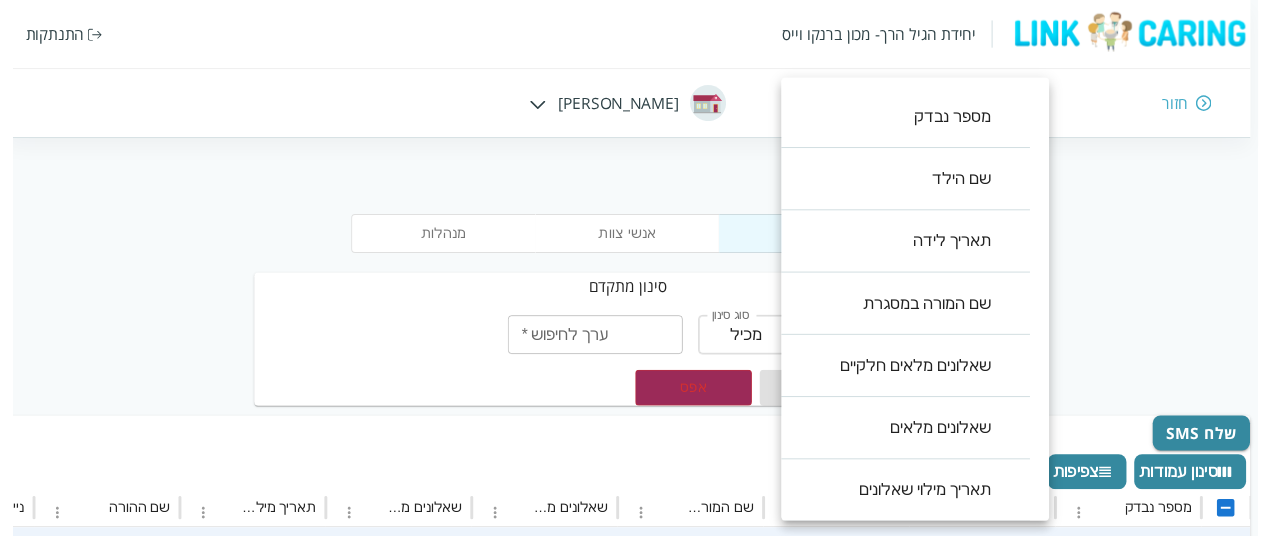 scroll, scrollTop: 640, scrollLeft: 0, axis: vertical 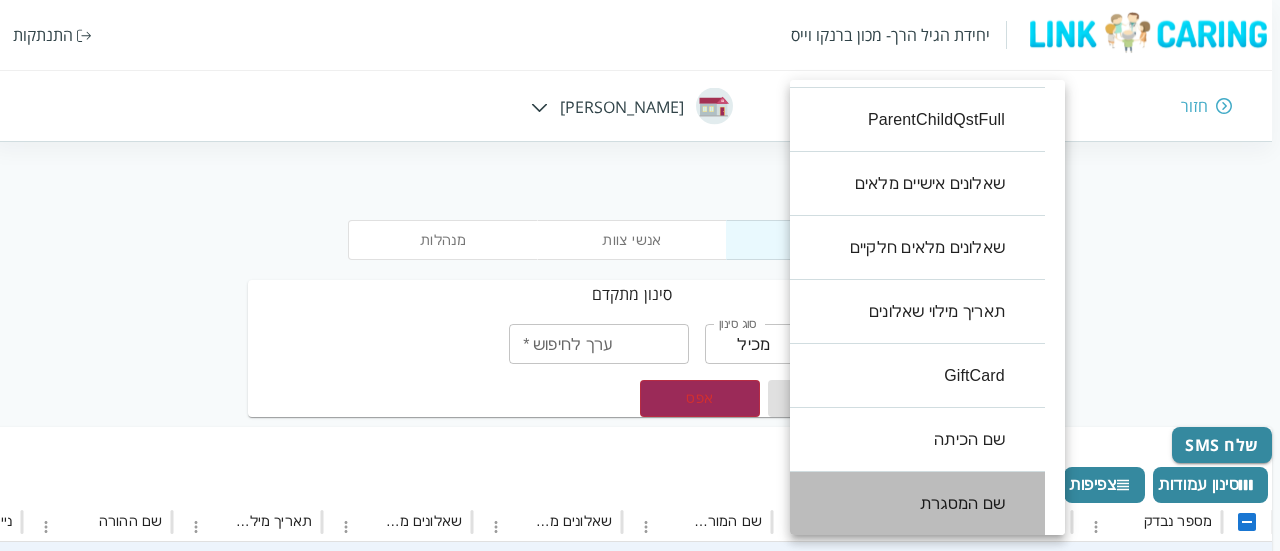 click on "שם המסגרת" at bounding box center (907, 504) 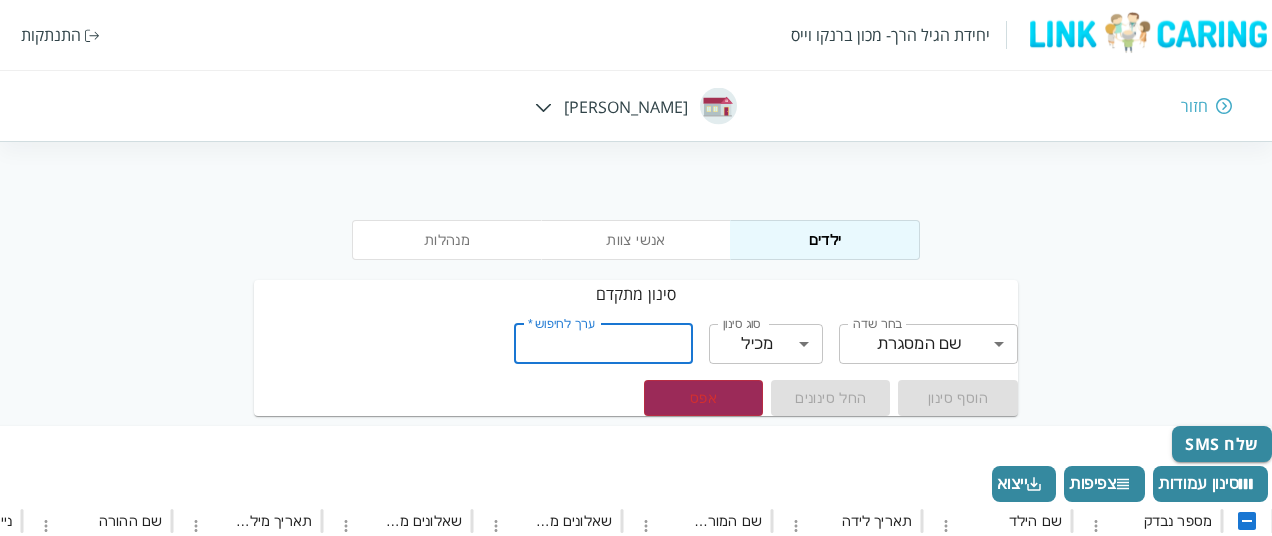 click on "ערך לחיפוש   *" at bounding box center (603, 344) 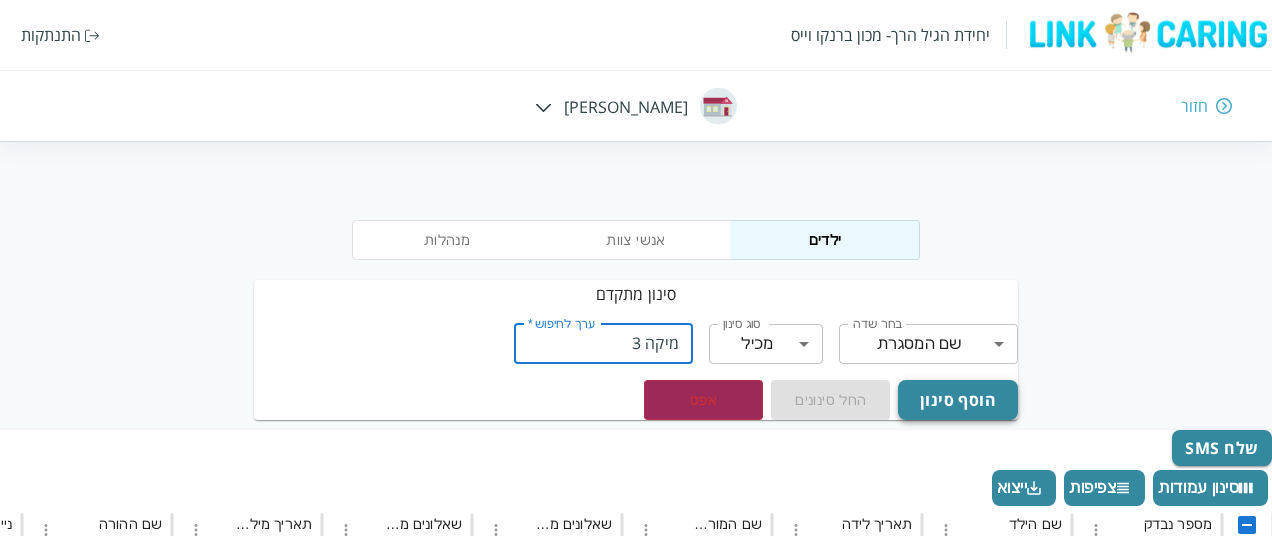 type on "מיקה 3" 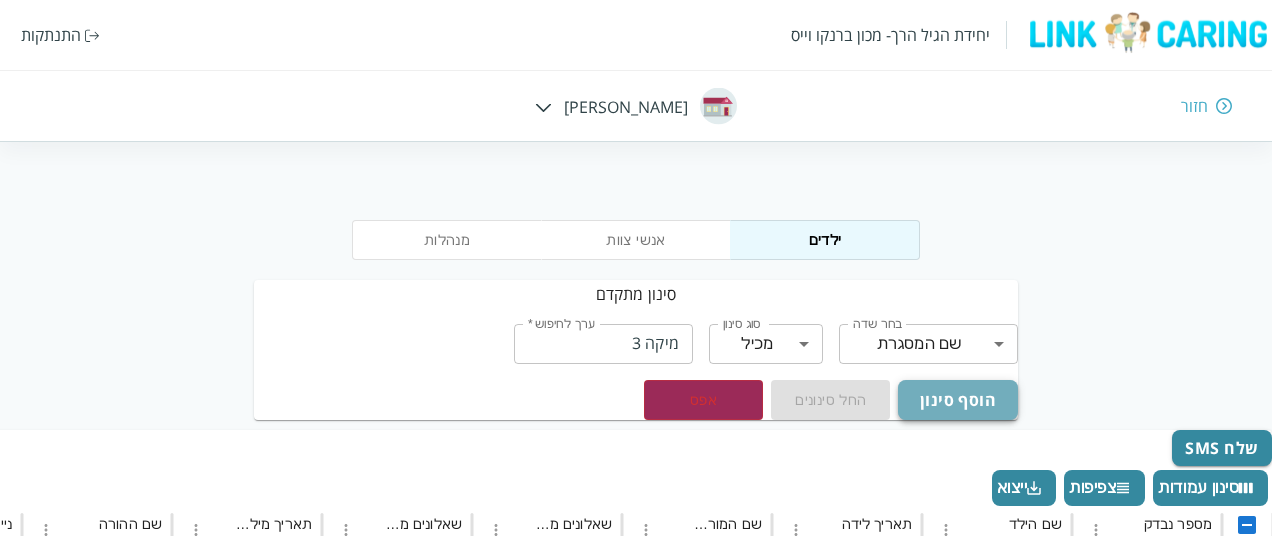 click on "הוסף סינון" at bounding box center [957, 400] 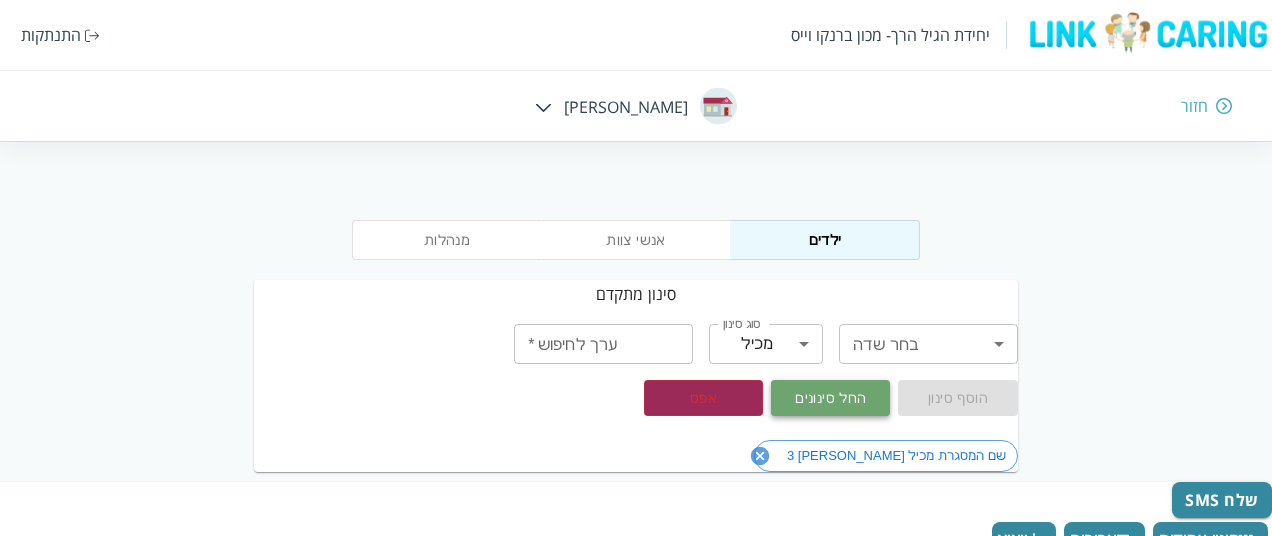 click on "החל סינונים" at bounding box center [830, 398] 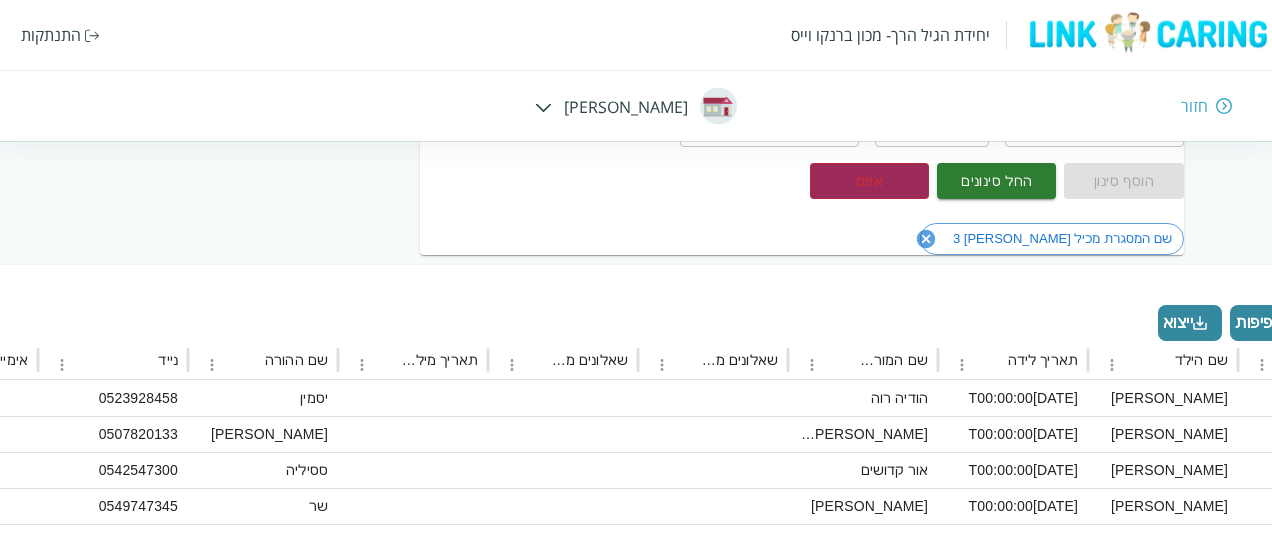 scroll, scrollTop: 217, scrollLeft: -1336, axis: both 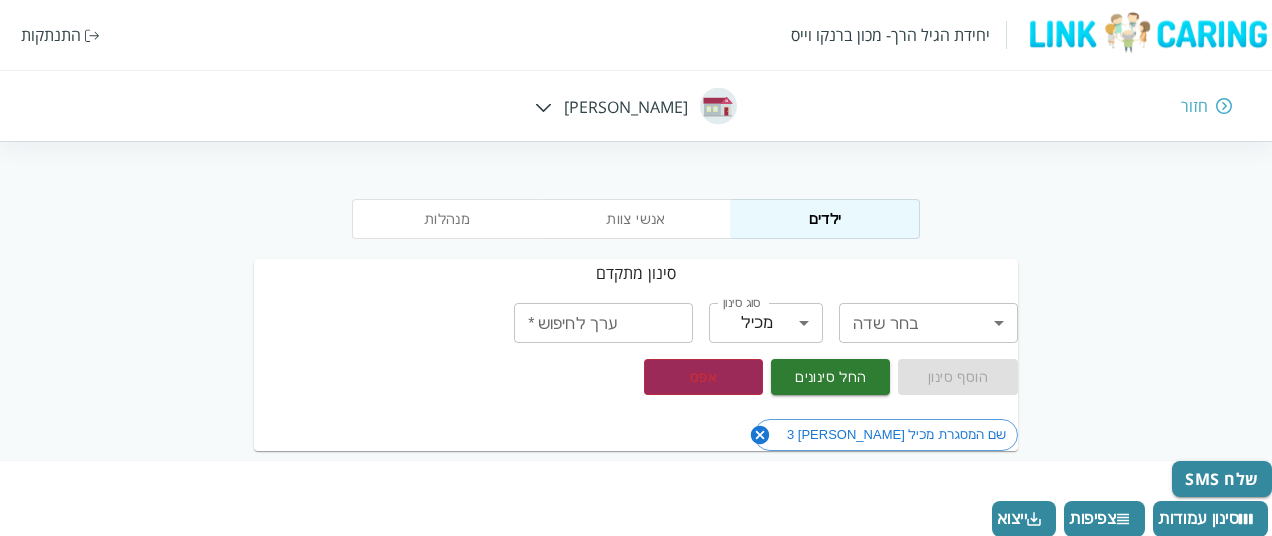 click 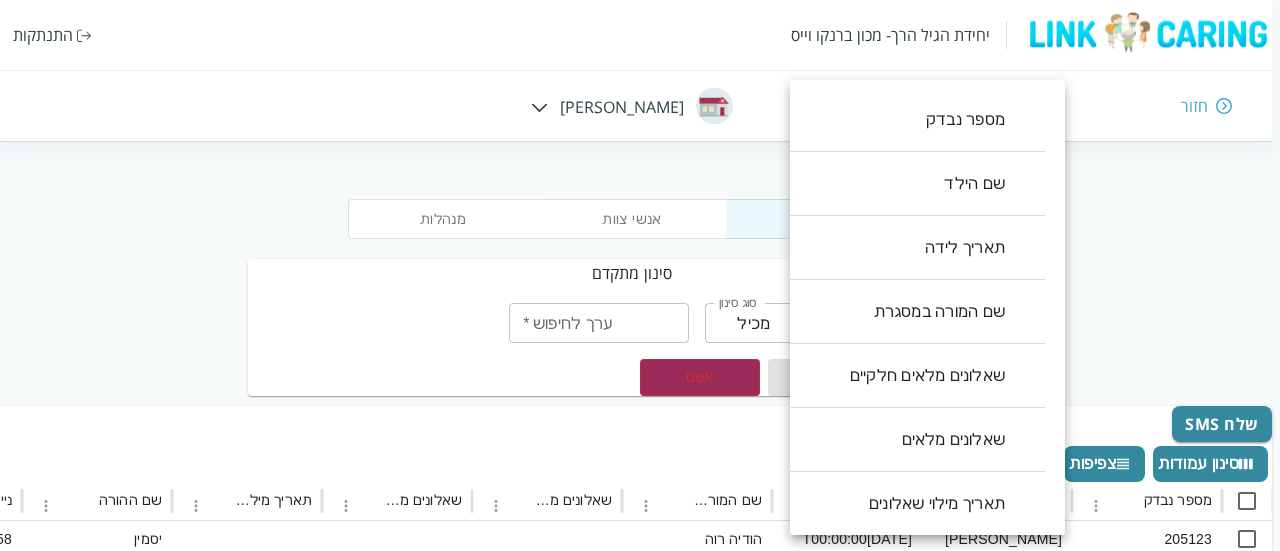 click on "יחידת הגיל הרך- מכון ברנקו וייס התנתקות חזור חיה חבד מנהלות אנשי צוות ילדים סינון מתקדם בחר שדה ​ בחר שדה סוג סינון מכיל contains סוג סינון ערך לחיפוש   * ערך לחיפוש   * הוסף סינון החל סינונים אפס שלח SMS   סינון עמודות  צפיפות ייצוא מספר נבדק שם הילד תאריך לידה שם המורה במסגרת שאלונים מלאים חלקיים שאלונים מלאים תאריך מילוי שאלונים שם ההורה נייד אימייל ההורה ParentChildQstFull שאלונים אישיים מלאים שאלונים מלאים חלקיים תאריך מילוי שאלונים GiftCard שם הכיתה שם המסגרת 205123 שחר-הלל מיטלברג  2022-12-25T00:00:00 הודיה רוה יסמין 0523928458 V V 2025-07-01T11:47:52.903 V פעוטות מיקה 3 205134 עידו  עמר    2022-12-30T00:00:00 מיטל" at bounding box center [636, 643] 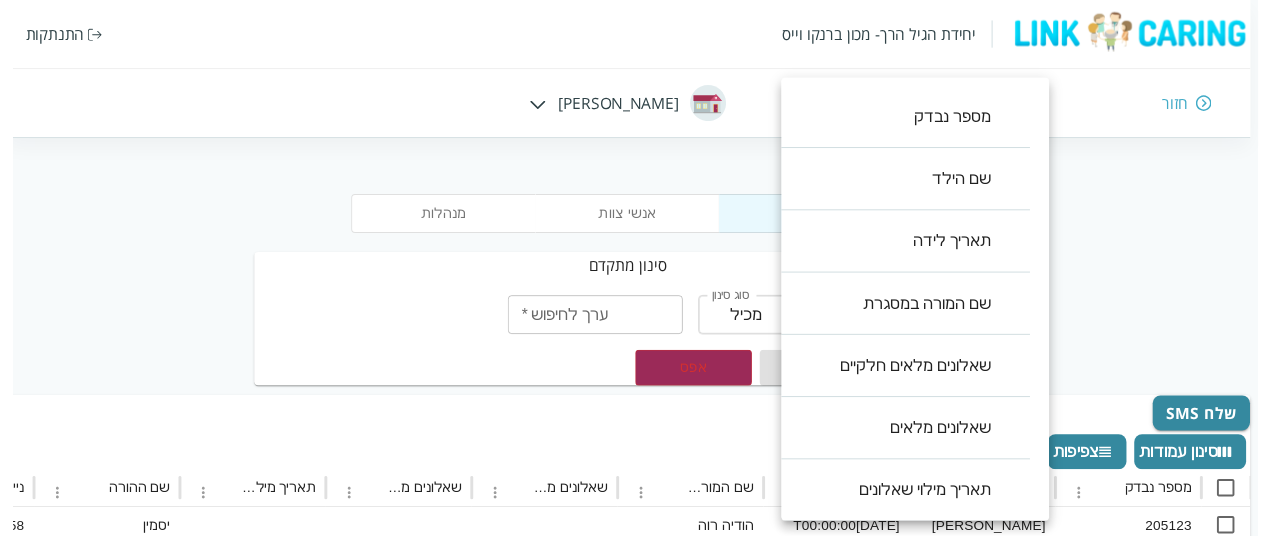 scroll, scrollTop: 640, scrollLeft: 0, axis: vertical 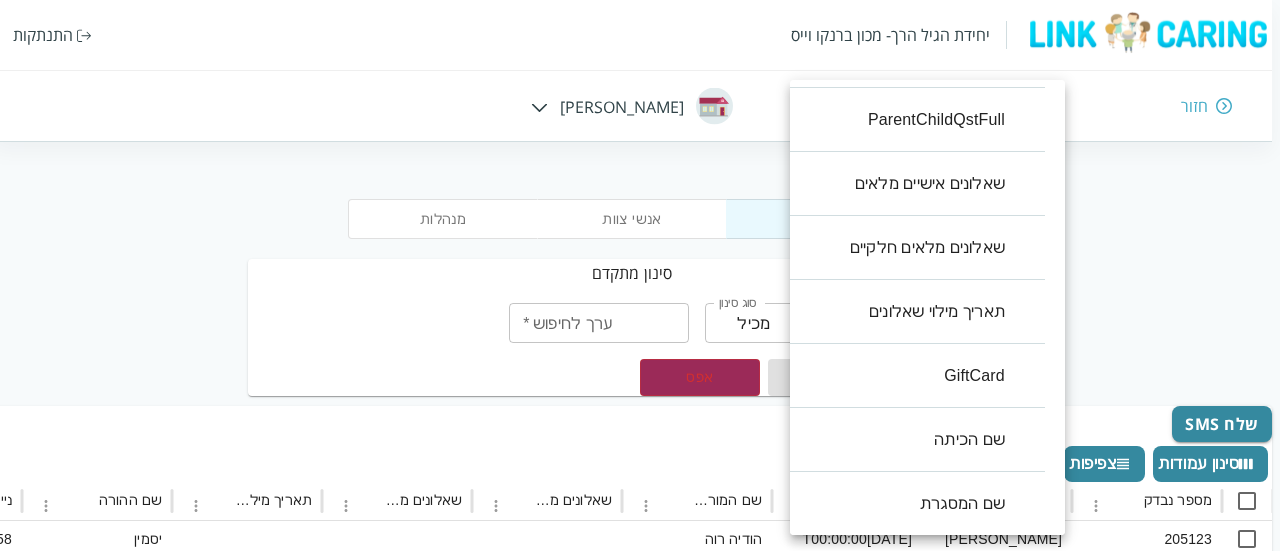 click on "שם המסגרת" at bounding box center [907, 504] 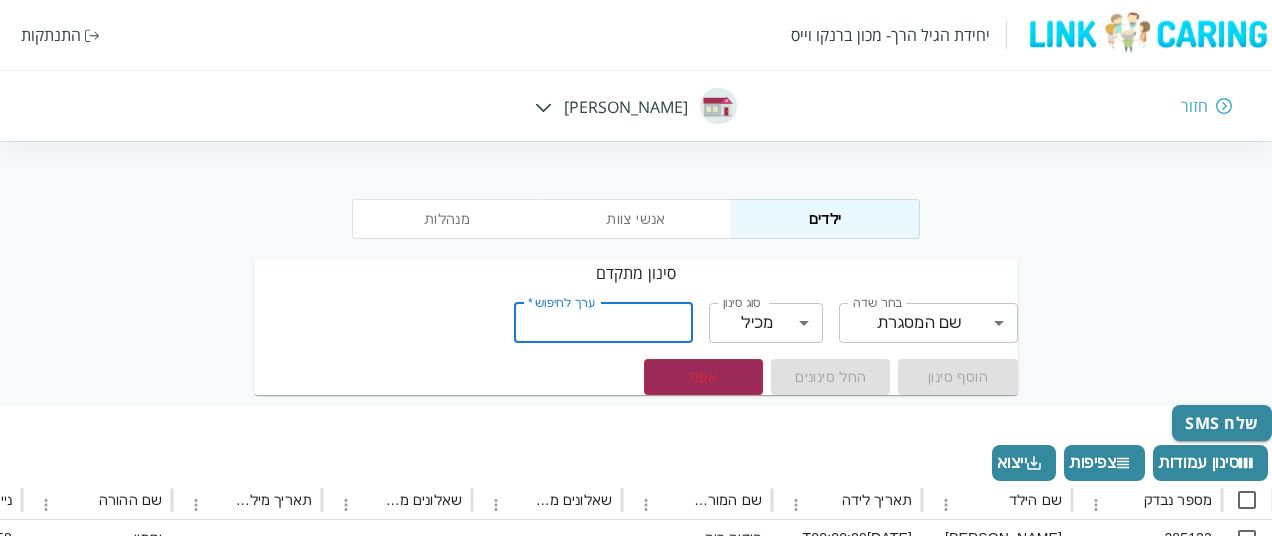 click on "ערך לחיפוש   *" at bounding box center [603, 323] 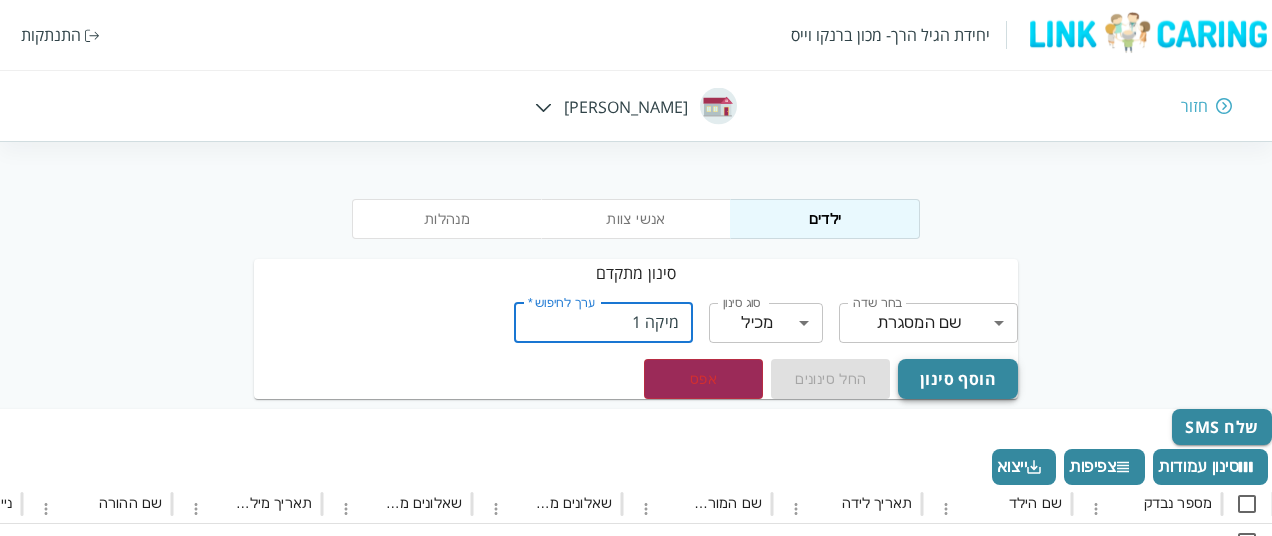 type on "מיקה 1" 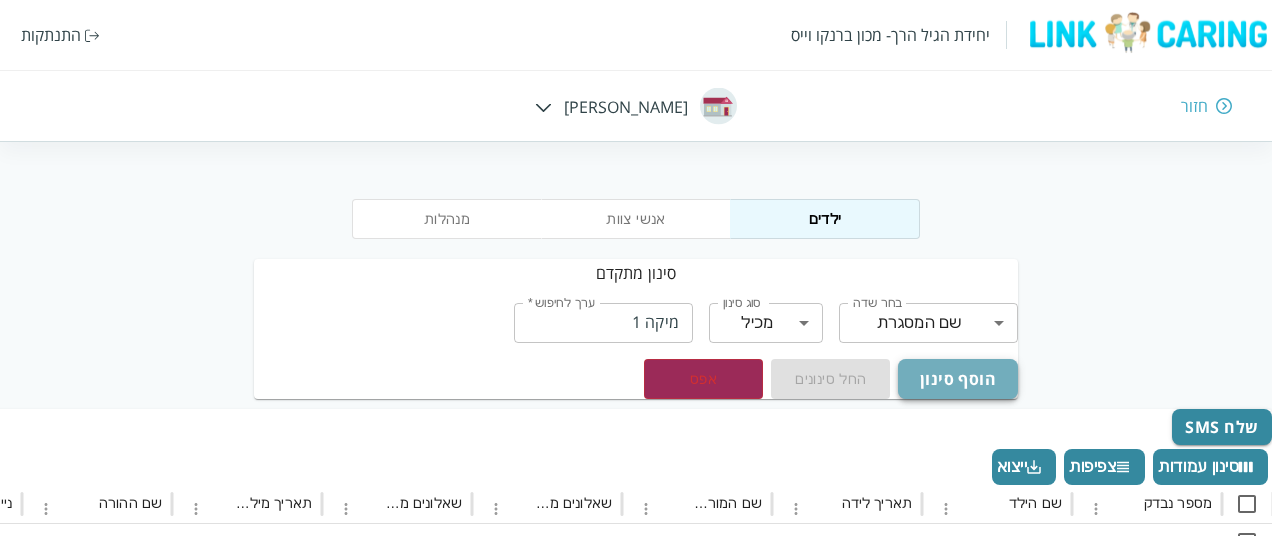 click on "הוסף סינון" at bounding box center [957, 379] 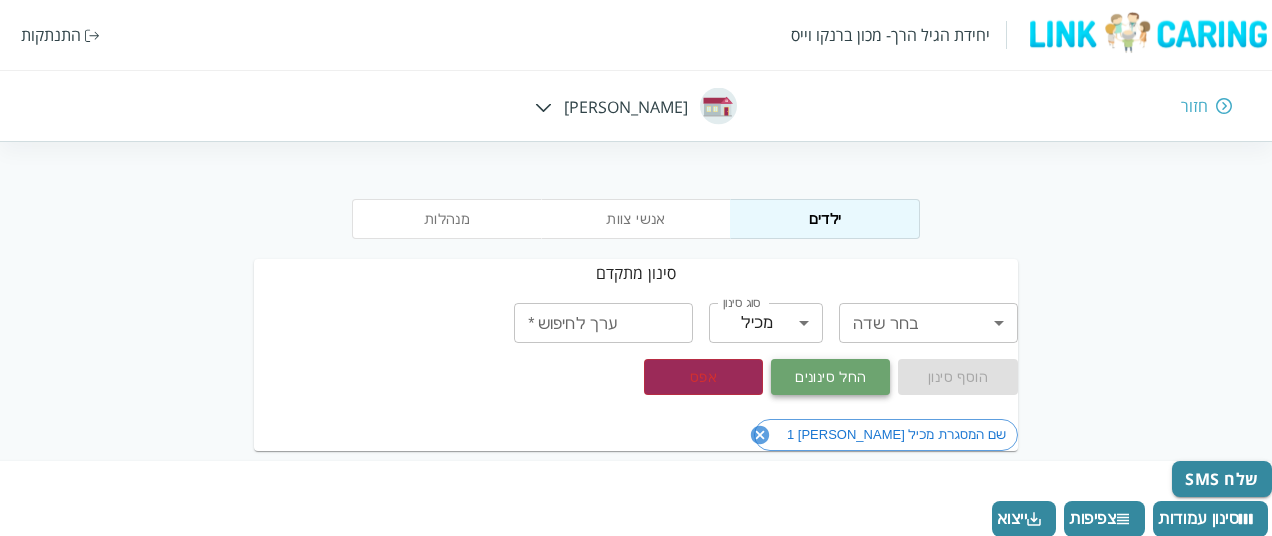 click on "החל סינונים" at bounding box center [830, 377] 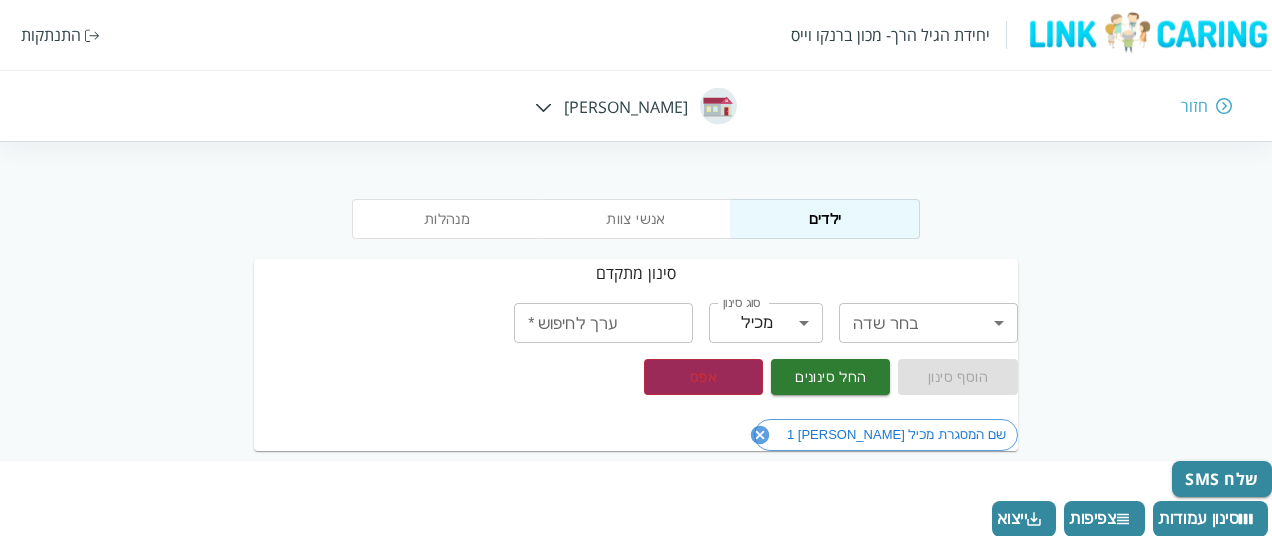 click on "מנהלות אנשי צוות ילדים סינון מתקדם בחר שדה ​ בחר שדה סוג סינון מכיל contains סוג סינון ערך לחיפוש   * ערך לחיפוש   * הוסף סינון החל סינונים אפס שם המסגרת מכיל מיקה 1 שלח SMS   סינון עמודות  צפיפות ייצוא מספר נבדק שם הילד תאריך לידה שם המורה במסגרת שאלונים מלאים חלקיים שאלונים מלאים תאריך מילוי שאלונים שם ההורה נייד אימייל ההורה ParentChildQstFull שאלונים אישיים מלאים שאלונים מלאים חלקיים תאריך מילוי שאלונים GiftCard שם הכיתה שם המסגרת 203125 טליה קקון  2023-02-19T00:00:00 אורלי אברג'ל עינב 0524786676 V V 2025-07-10T12:17:20.613 פעוטות מיקה 1 203139 לני-אור בן-לולו  2022-12-25T00:00:00 רינה חונגסאי לאה 0507746577 V V פעוטות 203126 V" at bounding box center (636, 671) 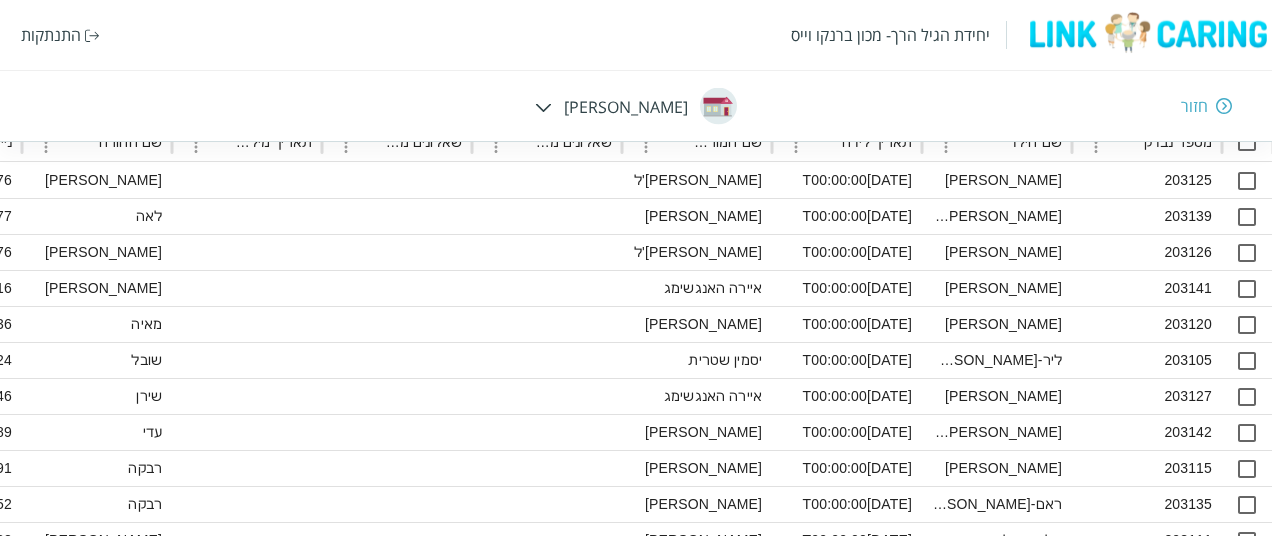 scroll, scrollTop: 366, scrollLeft: 0, axis: vertical 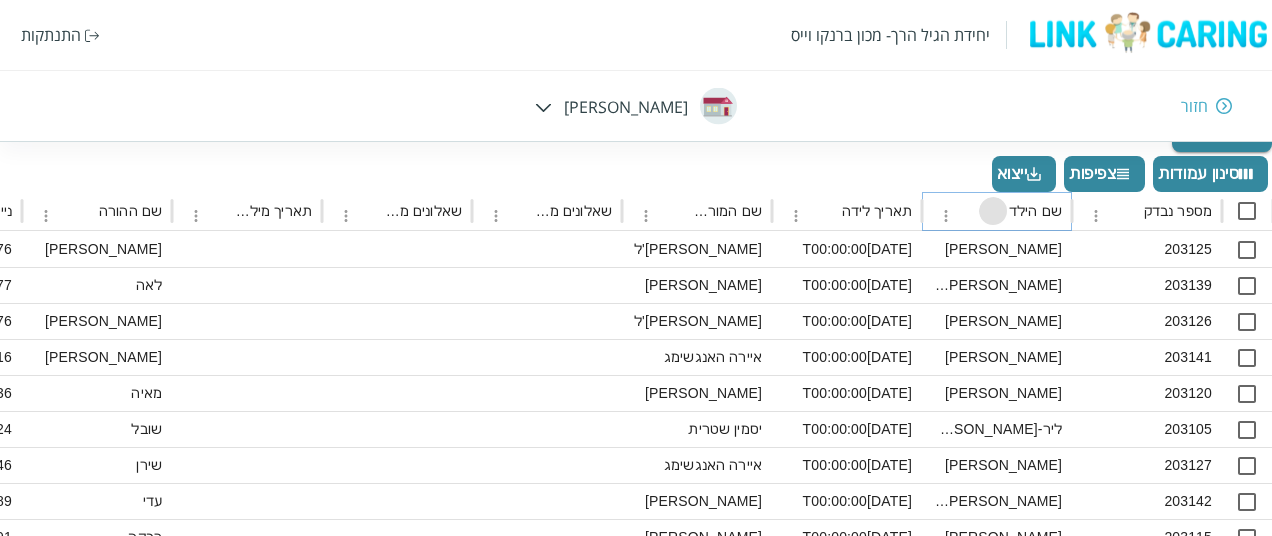 click 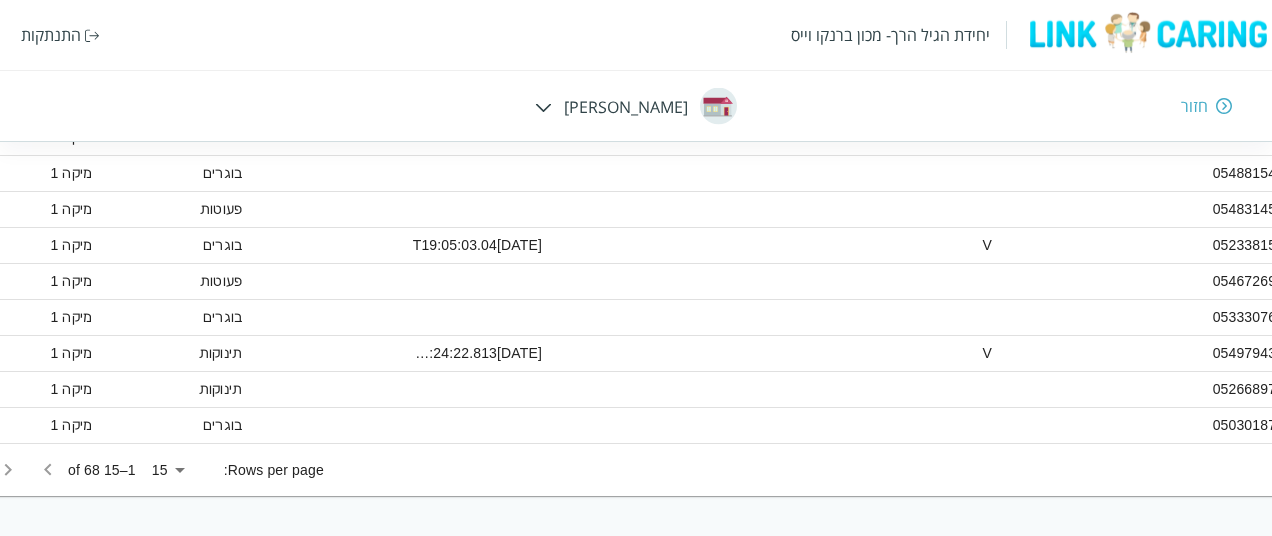 scroll, scrollTop: 694, scrollLeft: -1336, axis: both 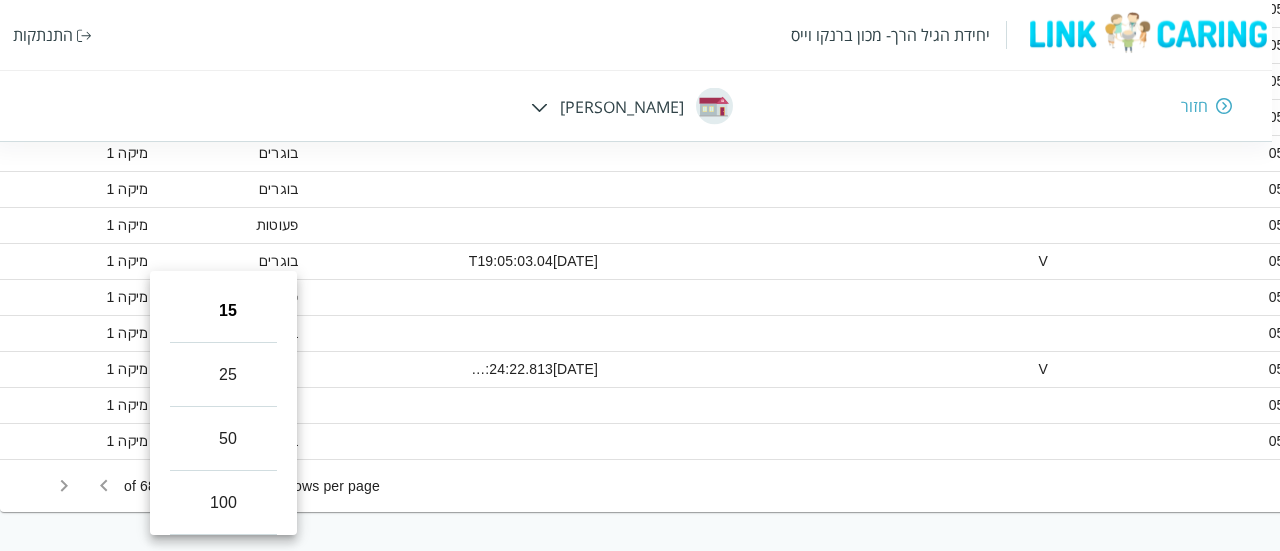 click on "יחידת הגיל הרך- מכון ברנקו וייס התנתקות חזור חיה חבד מנהלות אנשי צוות ילדים סינון מתקדם בחר שדה ​ בחר שדה סוג סינון מכיל contains סוג סינון ערך לחיפוש   * ערך לחיפוש   * הוסף סינון החל סינונים אפס שם המסגרת מכיל מיקה 1 שלח SMS   סינון עמודות  צפיפות ייצוא מספר נבדק שם הילד תאריך לידה שם המורה במסגרת שאלונים מלאים חלקיים שאלונים מלאים תאריך מילוי שאלונים שם ההורה נייד אימייל ההורה ParentChildQstFull שאלונים אישיים מלאים שאלונים מלאים חלקיים תאריך מילוי שאלונים GiftCard שם הכיתה שם המסגרת 203127 אביגיל אברהם  2023-03-06T00:00:00 איירה האנגשימג שירן 0547556946 V 2025-07-06T17:38:02.03 פעוטות מיקה 1 203150 אנאל V V" at bounding box center (1972, 13) 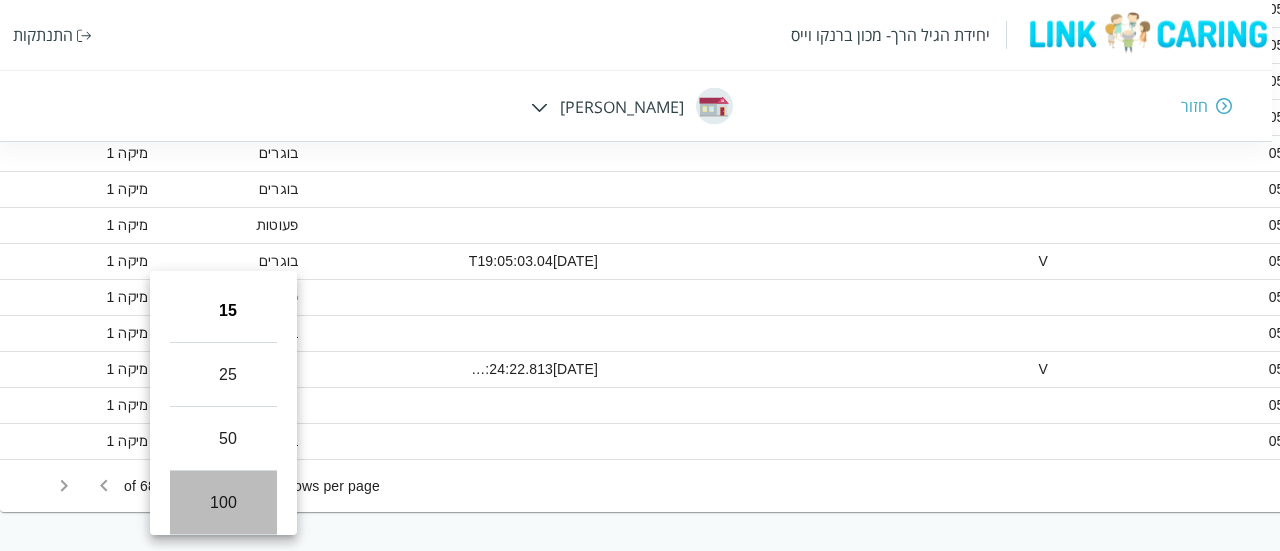 click on "100" at bounding box center (223, 503) 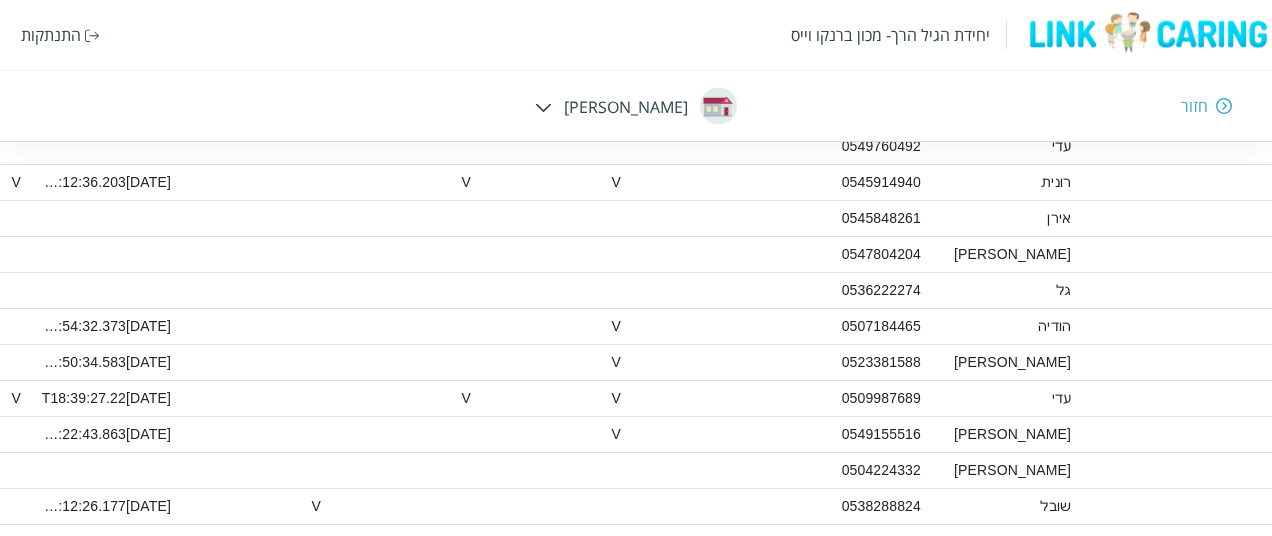 scroll, scrollTop: 1405, scrollLeft: -912, axis: both 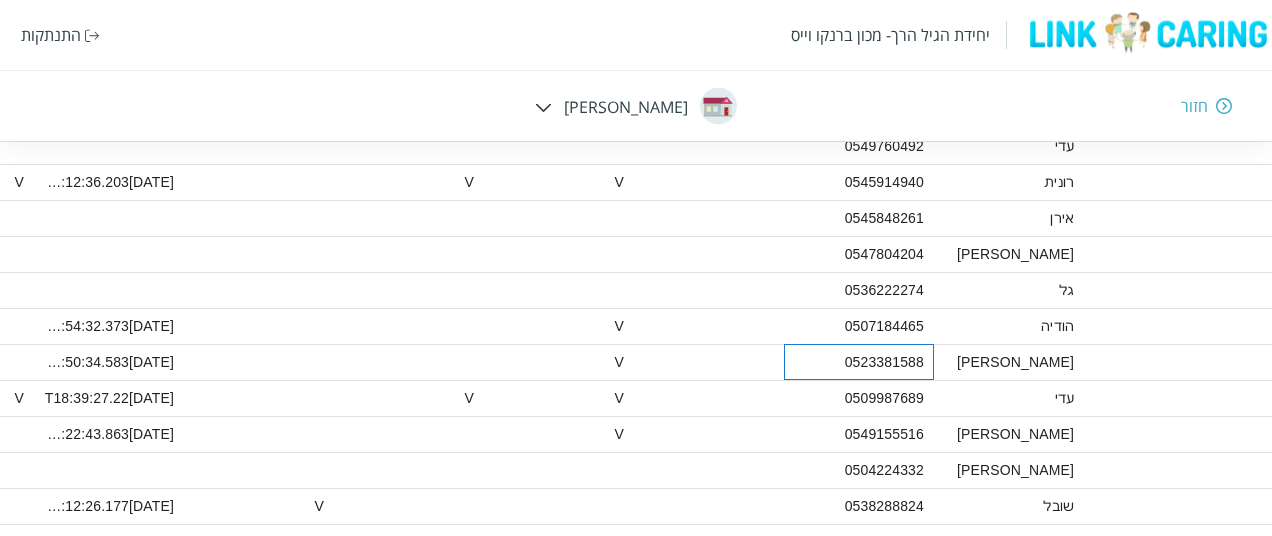click on "0523381588" at bounding box center (859, 362) 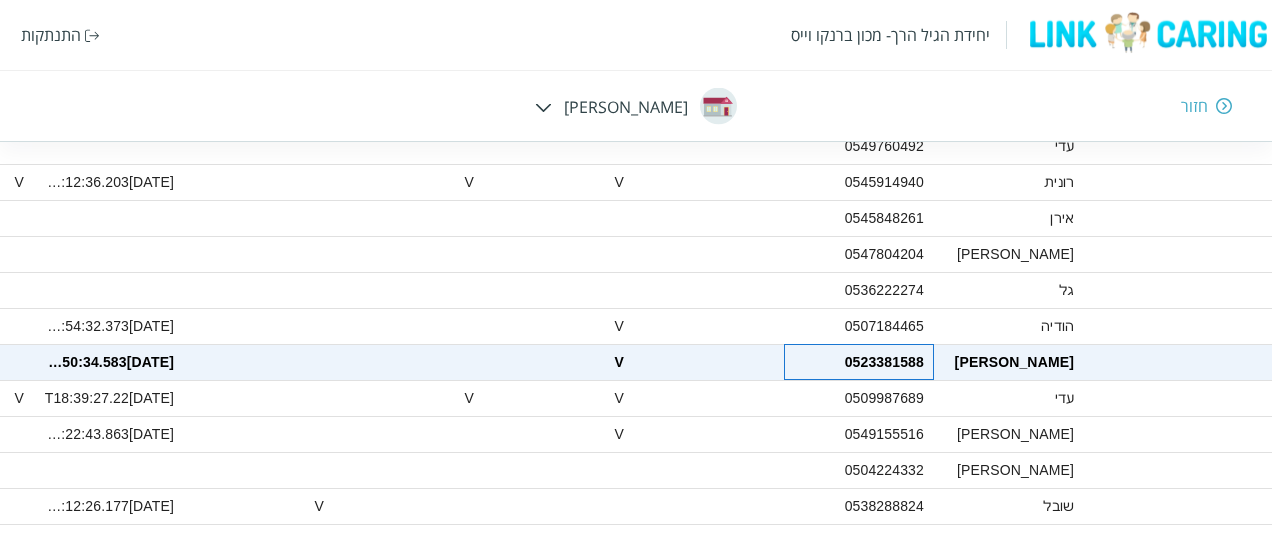 click on "0523381588" at bounding box center (859, 362) 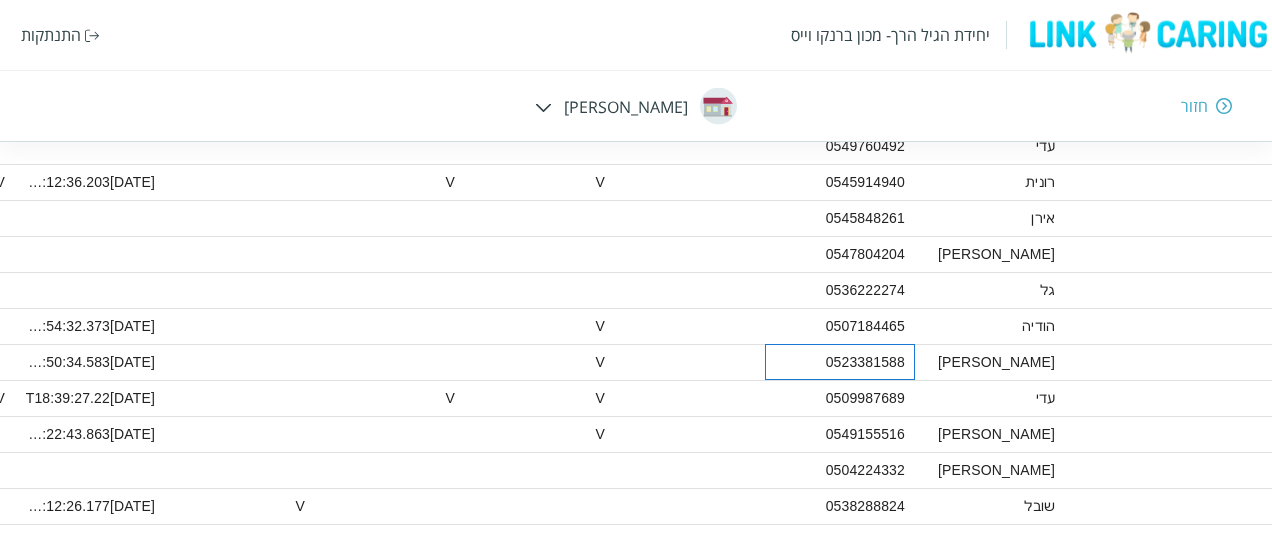 scroll, scrollTop: 1405, scrollLeft: -892, axis: both 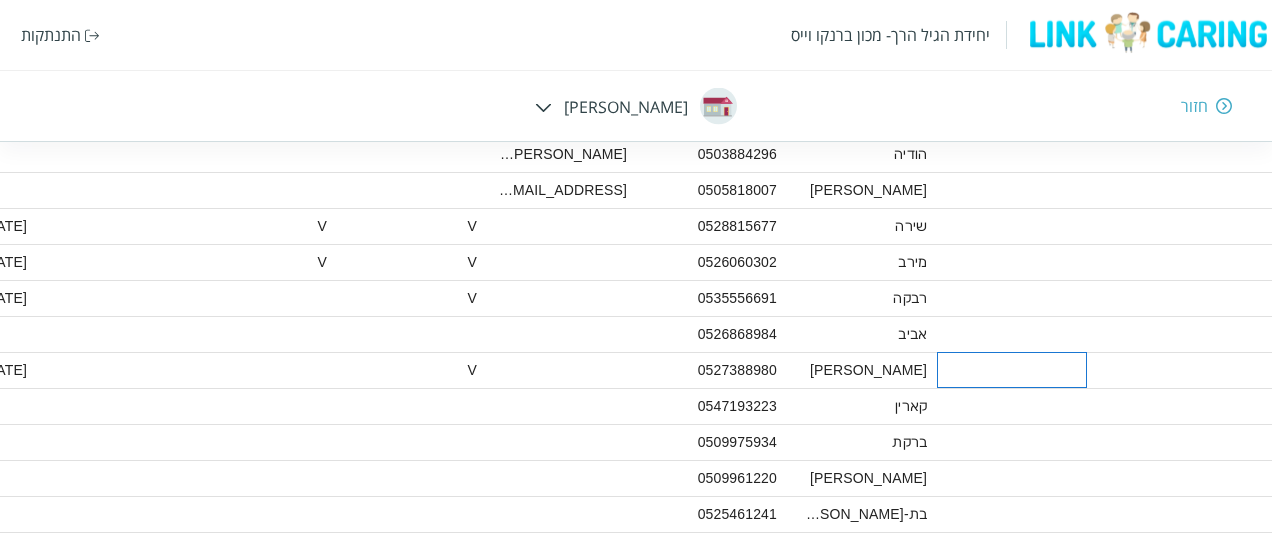 click at bounding box center (1012, 370) 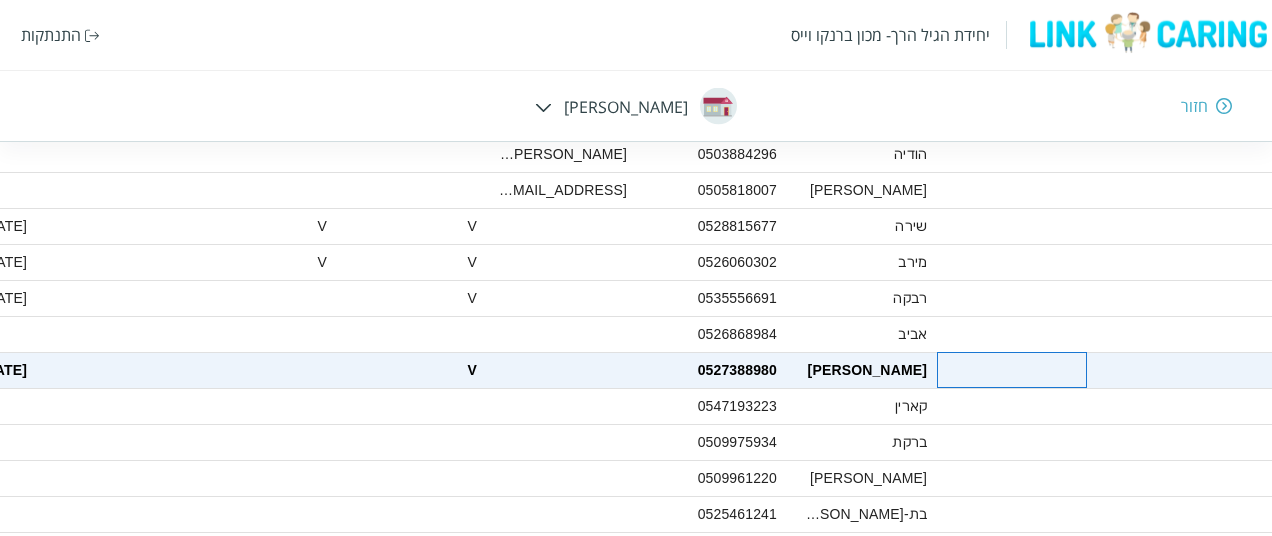 drag, startPoint x: 952, startPoint y: 365, endPoint x: 966, endPoint y: 368, distance: 14.3178215 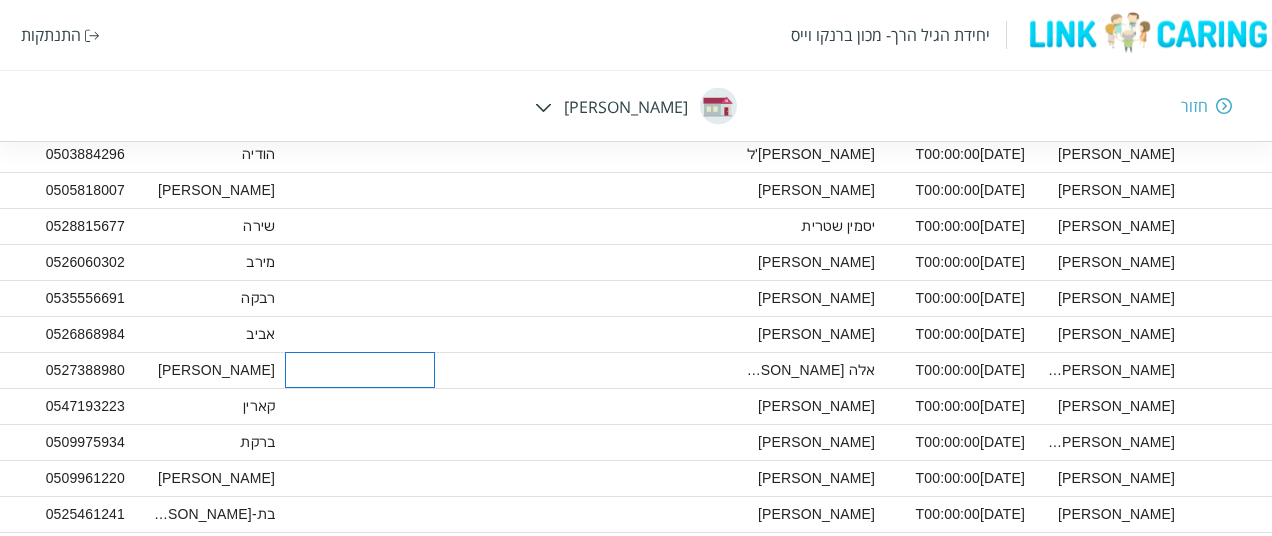 scroll, scrollTop: 2081, scrollLeft: -114, axis: both 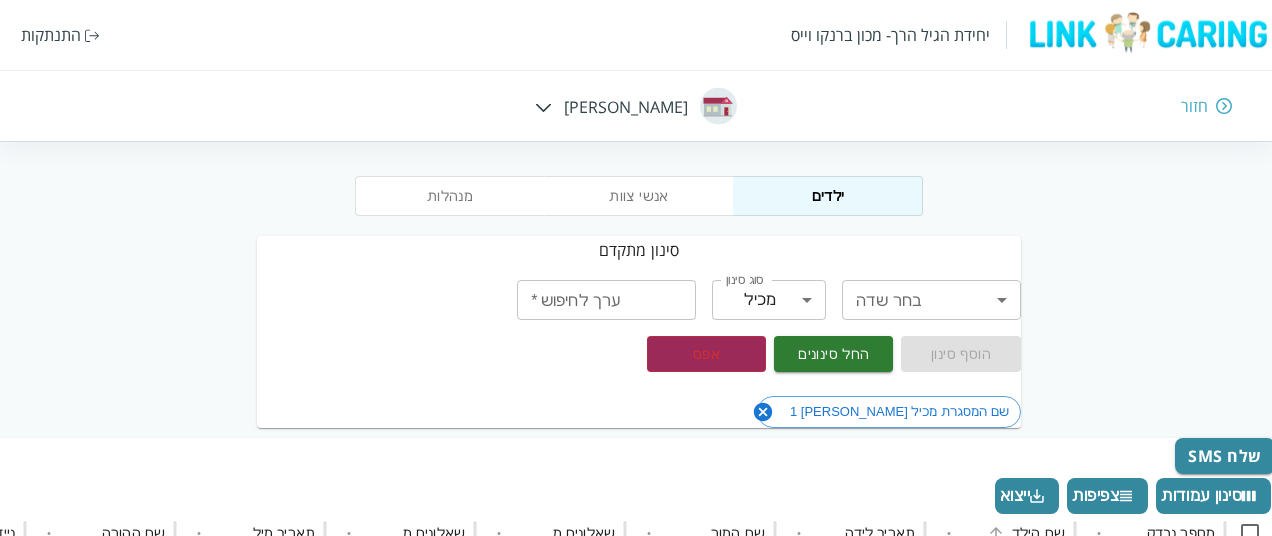 click 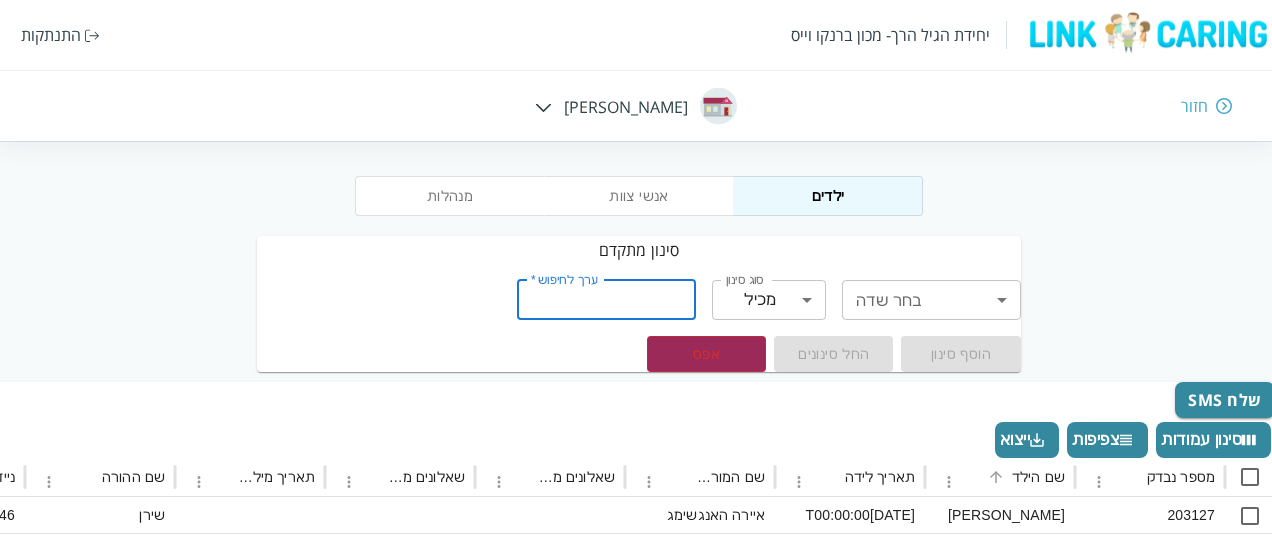click on "ערך לחיפוש   *" at bounding box center [606, 300] 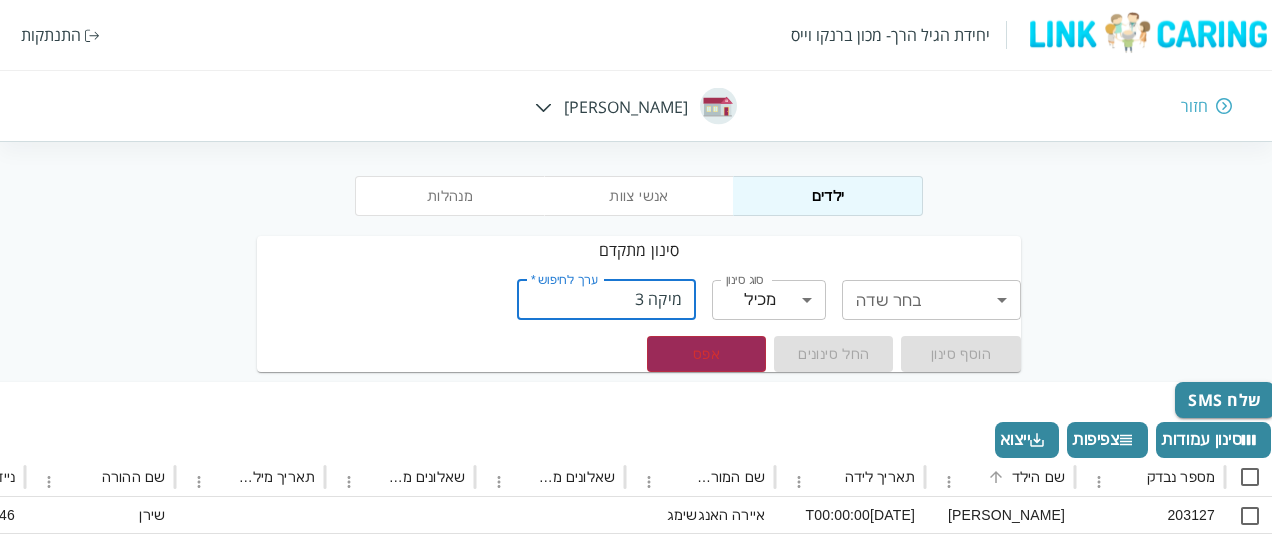 type on "מיקה 3" 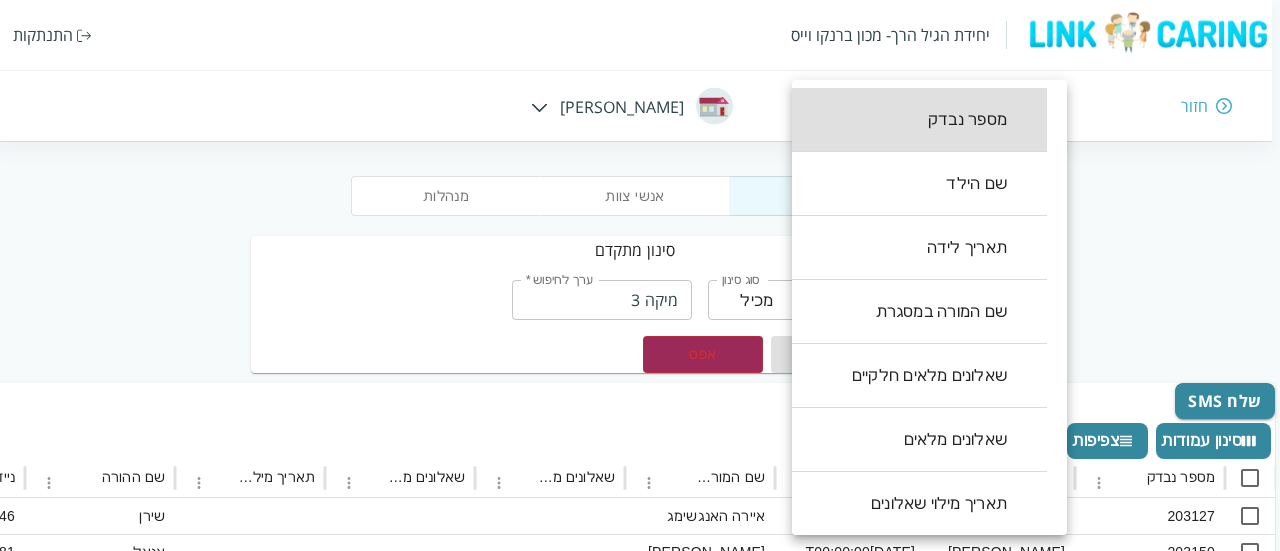 click on "יחידת הגיל הרך- מכון ברנקו וייס התנתקות חזור חיה חבד מנהלות אנשי צוות ילדים סינון מתקדם בחר שדה ​ בחר שדה סוג סינון מכיל contains סוג סינון ערך לחיפוש   * מיקה 3 ערך לחיפוש   * הוסף סינון החל סינונים אפס שלח SMS   סינון עמודות  צפיפות ייצוא מספר נבדק שם הילד תאריך לידה שם המורה במסגרת שאלונים מלאים חלקיים שאלונים מלאים תאריך מילוי שאלונים שם ההורה נייד אימייל ההורה ParentChildQstFull שאלונים אישיים מלאים שאלונים מלאים חלקיים תאריך מילוי שאלונים GiftCard שם הכיתה שם המסגרת 203127 אביגיל אברהם  2023-03-06T00:00:00 איירה האנגשימג שירן 0547556946 V 2025-07-06T17:38:02.03 פעוטות מיקה 1 203150 אגם ריימונד    אנאל 203148" at bounding box center [639, 1574] 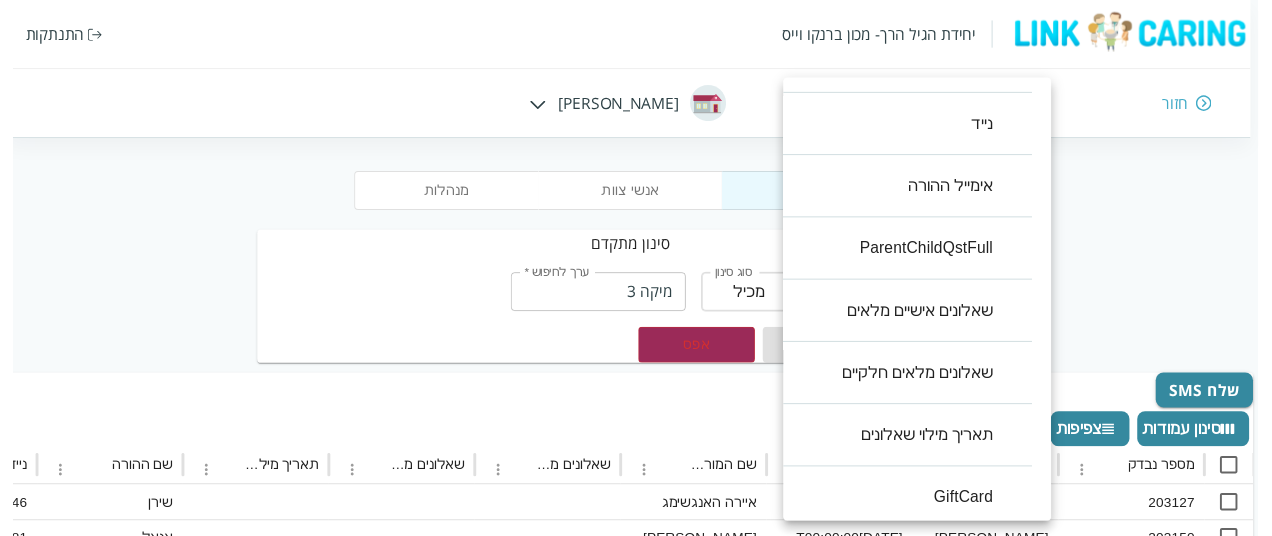 scroll, scrollTop: 640, scrollLeft: 0, axis: vertical 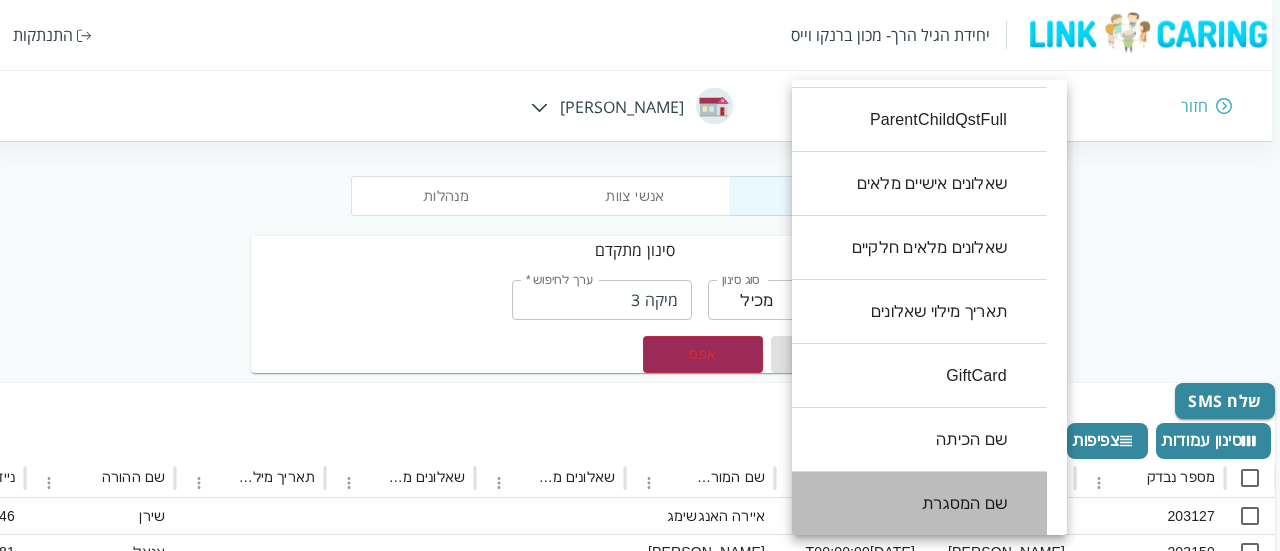 click on "שם המסגרת" at bounding box center (909, 504) 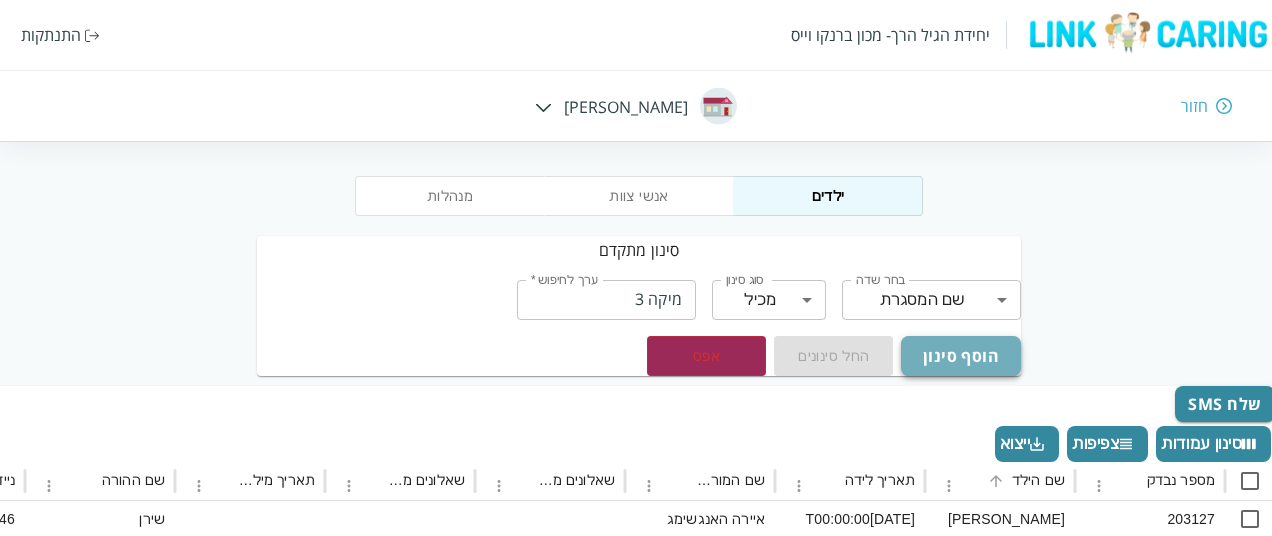 click on "הוסף סינון" at bounding box center [960, 356] 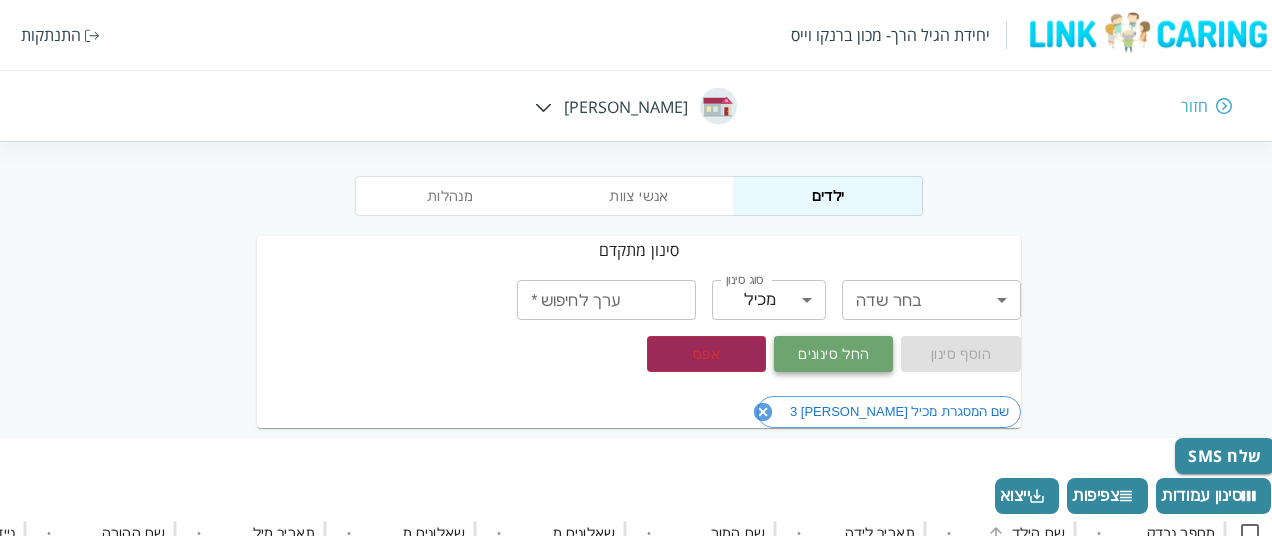 click on "החל סינונים" at bounding box center [833, 354] 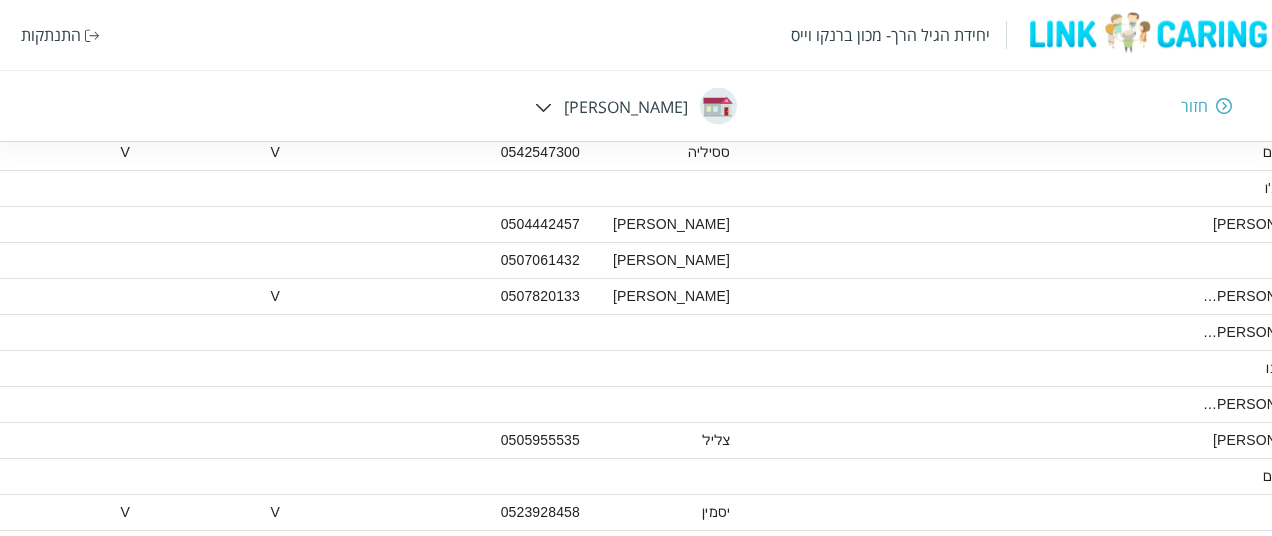 scroll, scrollTop: 2119, scrollLeft: -1336, axis: both 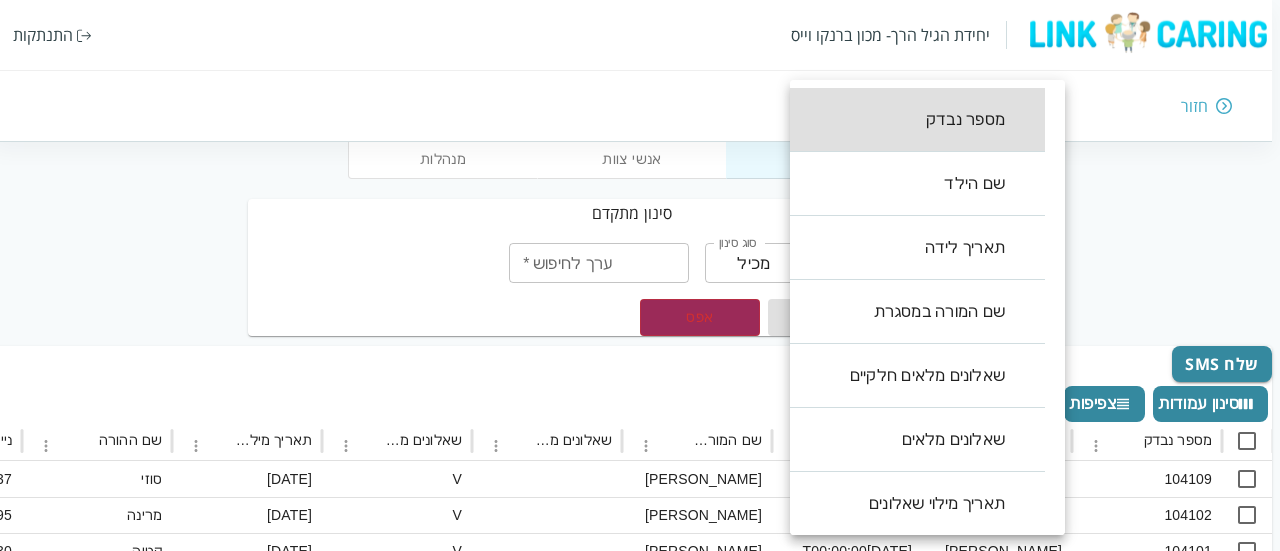 click on "יחידת הגיל הרך- מכון ברנקו וייס התנתקות חזור מנהלות אנשי צוות ילדים סינון מתקדם בחר שדה ​ בחר שדה סוג סינון מכיל contains סוג סינון ערך לחיפוש   * ערך לחיפוש   * הוסף סינון החל סינונים אפס שלח SMS   סינון עמודות  צפיפות ייצוא מספר נבדק שם הילד תאריך לידה שם המורה במסגרת שאלונים מלאים חלקיים שאלונים מלאים תאריך מילוי שאלונים שם ההורה נייד אימייל ההורה ParentChildQstFull שאלונים אישיים מלאים שאלונים מלאים חלקיים תאריך מילוי שאלונים GiftCard שם הכיתה שם המסגרת 104109 לני בדדה    [DATE]T00:00:00 זוהר מדמון V [DATE] סוזי 0548327137 V V [DATE]T08:28:48.463 V בוגרים אקליפטוס 104102 [PERSON_NAME]    [DATE]T00:00:00 V V V" at bounding box center (636, 583) 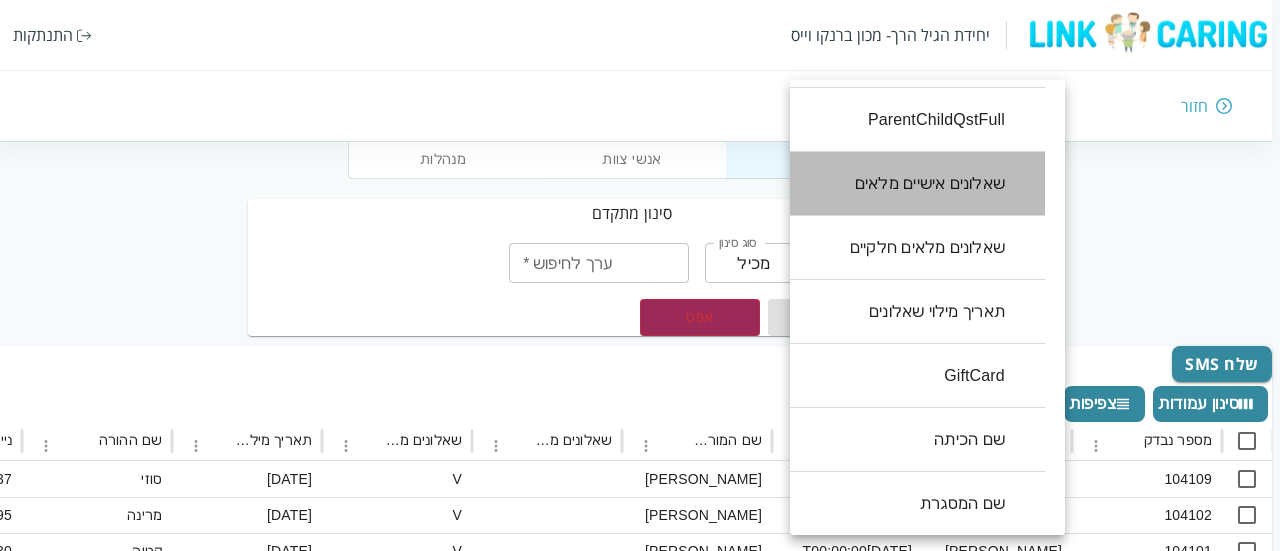 click on "שאלונים אישיים מלאים" at bounding box center [907, 184] 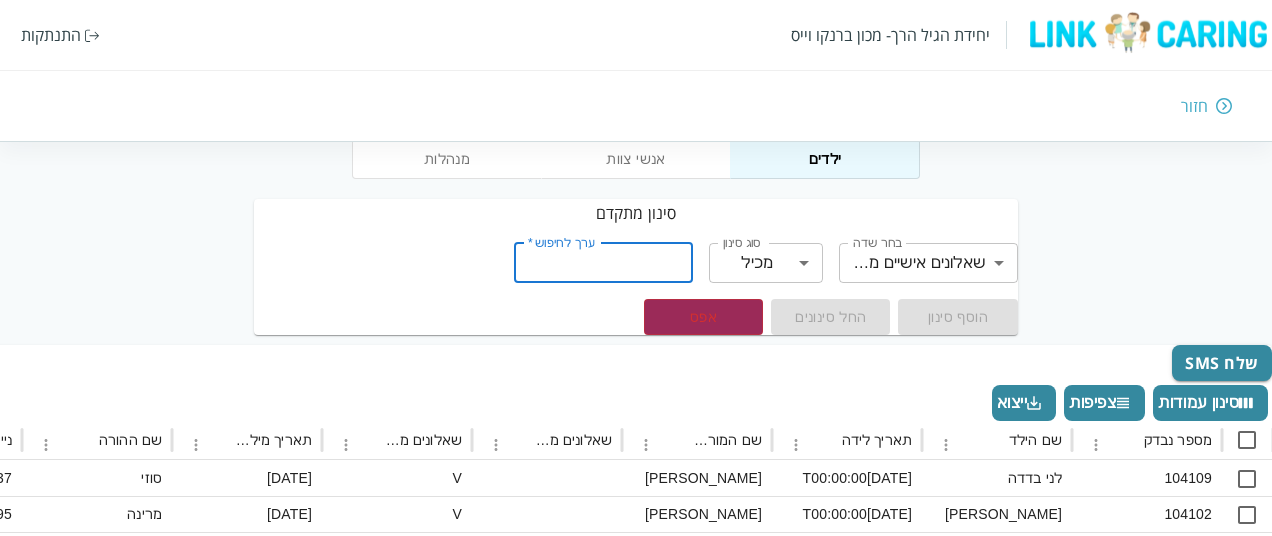 click on "ערך לחיפוש   *" at bounding box center [603, 263] 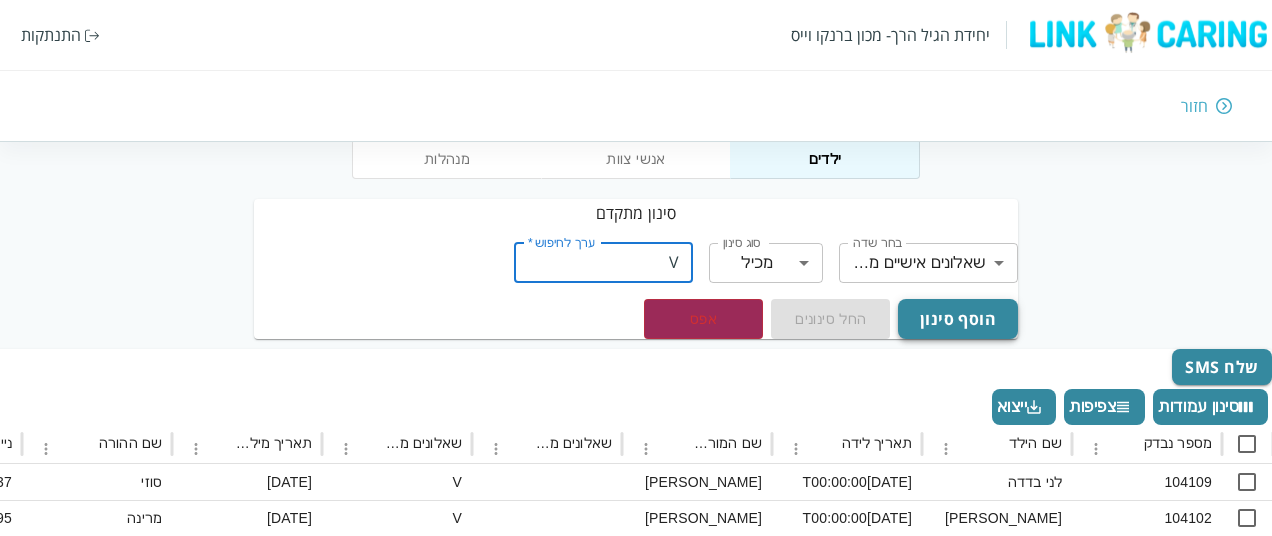 type on "V" 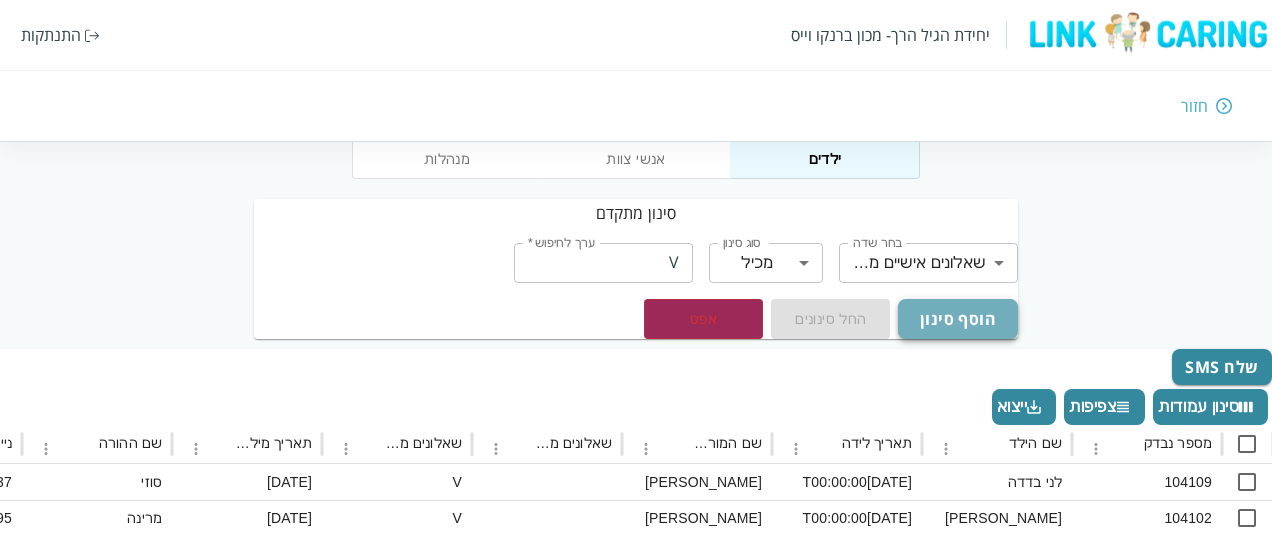click on "הוסף סינון" at bounding box center [957, 319] 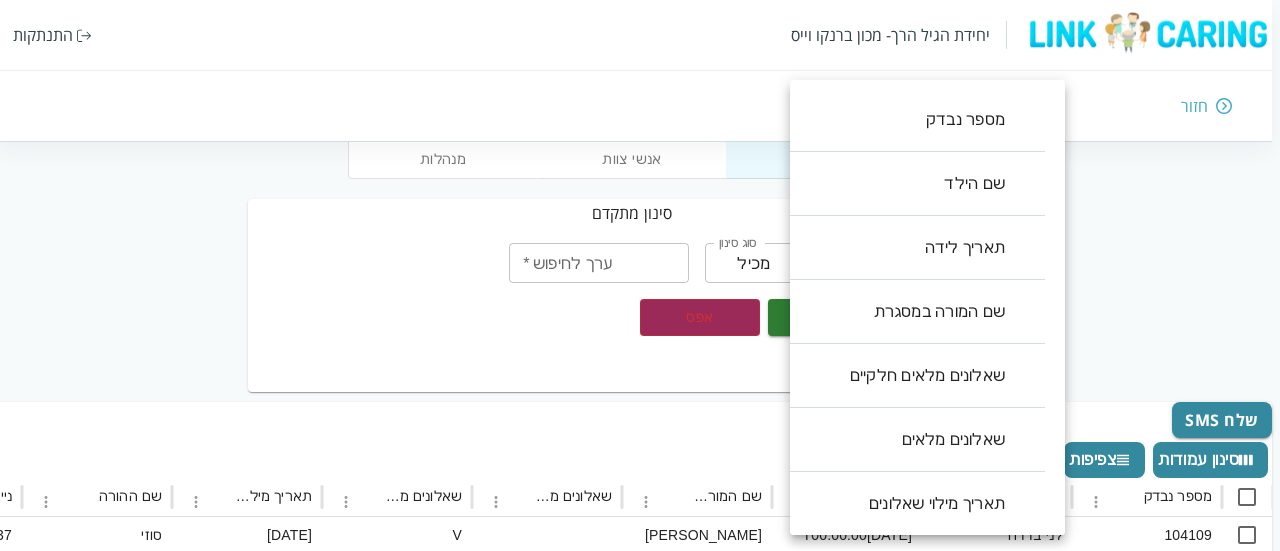 click on "יחידת הגיל הרך- מכון ברנקו וייס התנתקות חזור מנהלות אנשי צוות ילדים סינון מתקדם בחר שדה ​ בחר שדה סוג סינון מכיל contains סוג סינון ערך לחיפוש   * ערך לחיפוש   * הוסף סינון החל סינונים אפס שאלונים אישיים מלאים מכיל V שלח SMS   סינון עמודות  צפיפות ייצוא מספר נבדק שם הילד תאריך לידה שם המורה במסגרת שאלונים מלאים חלקיים שאלונים מלאים תאריך מילוי שאלונים שם ההורה נייד אימייל ההורה ParentChildQstFull שאלונים אישיים מלאים שאלונים מלאים חלקיים תאריך מילוי שאלונים GiftCard שם הכיתה שם המסגרת 104109 לני בדדה    [DATE]T00:00:00 זוהר מדמון V [DATE] סוזי 0548327137 V V [DATE]T08:28:48.463 V בוגרים אקליפטוס 104102 V V V" at bounding box center (636, 611) 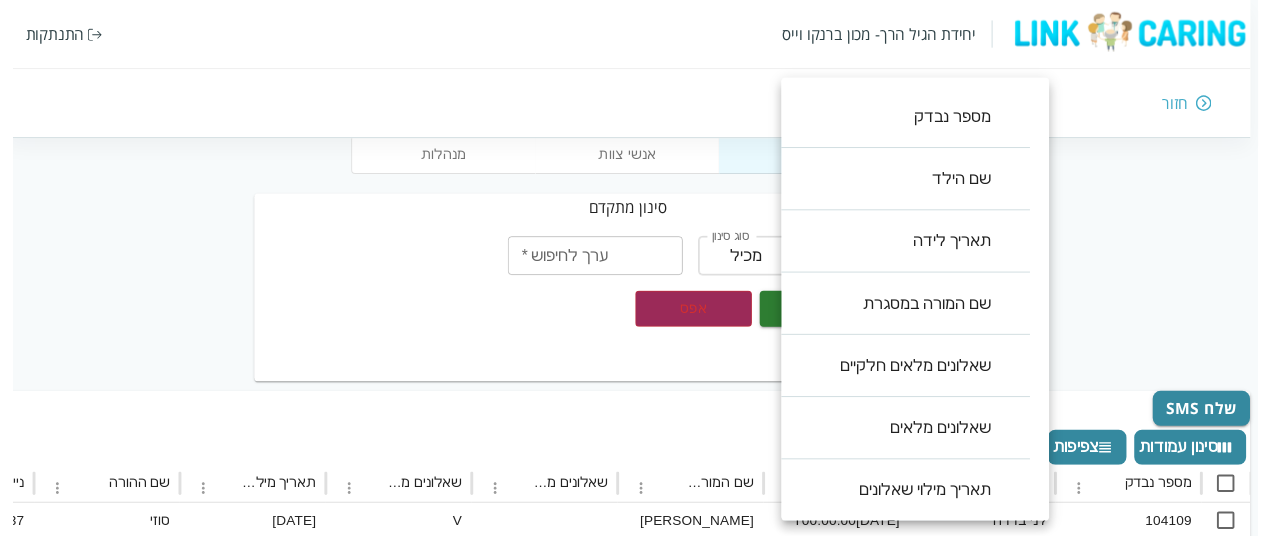 scroll, scrollTop: 640, scrollLeft: 0, axis: vertical 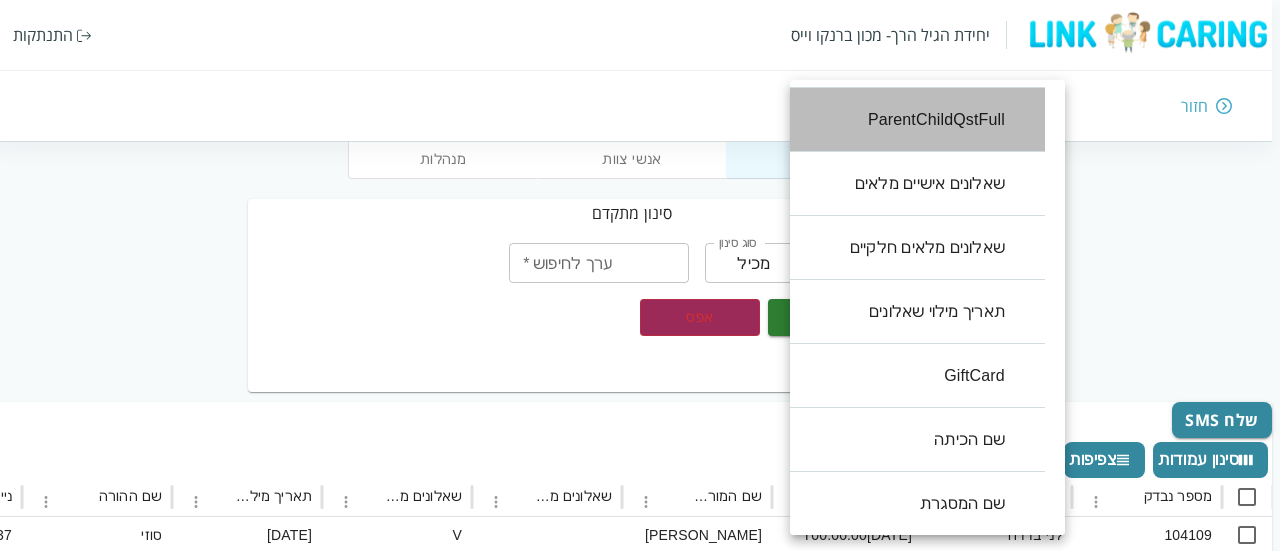 click on "ParentChildQstFull" at bounding box center (907, 120) 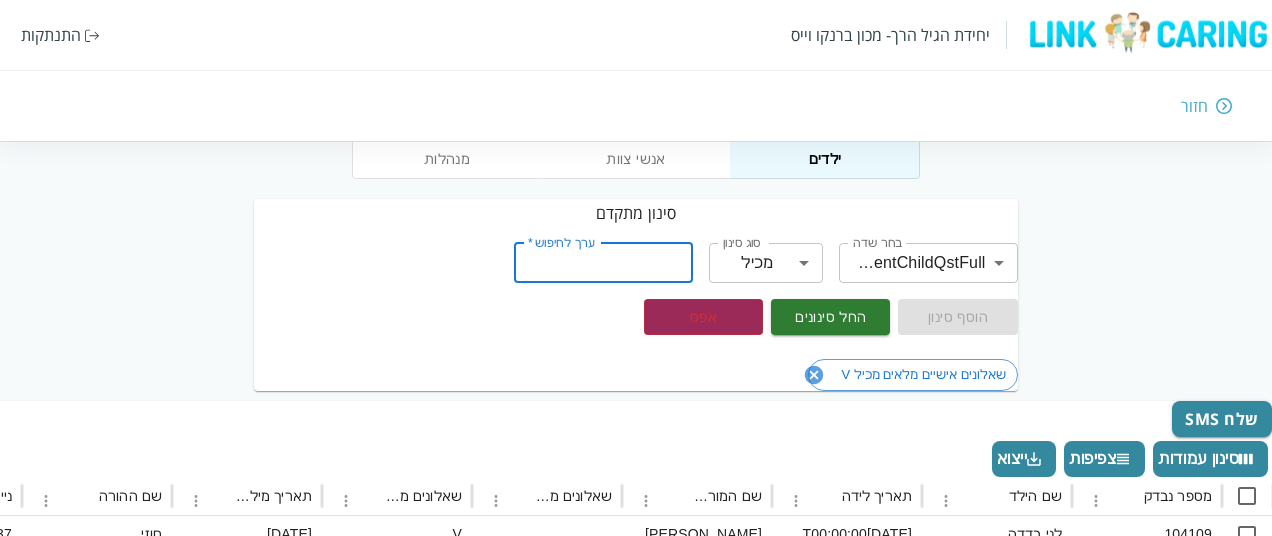 click on "ערך לחיפוש   *" at bounding box center (603, 263) 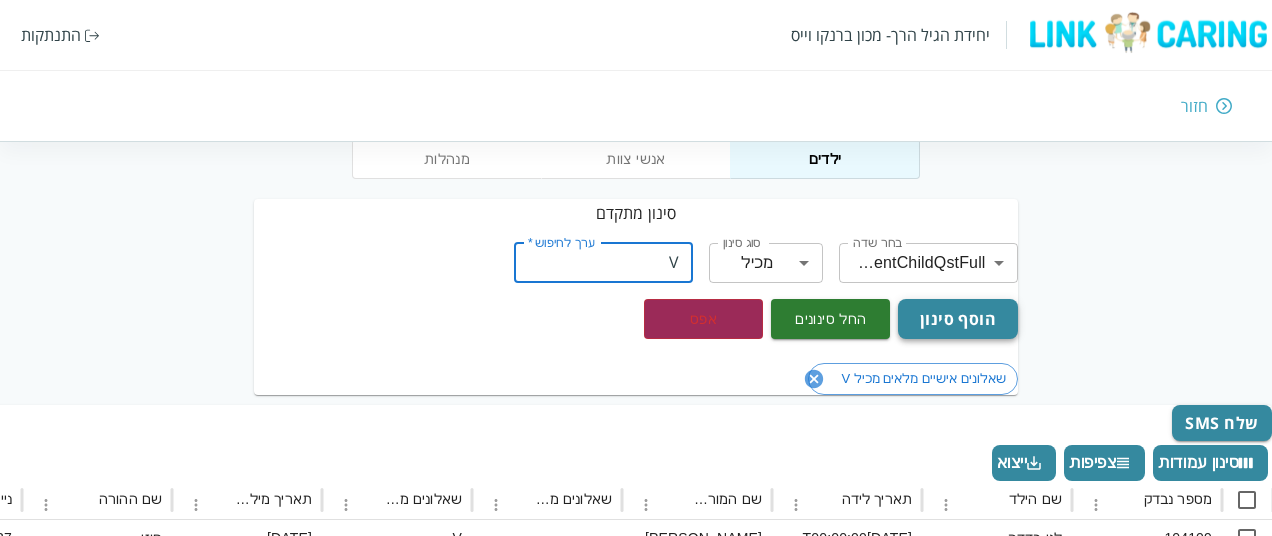 type on "V" 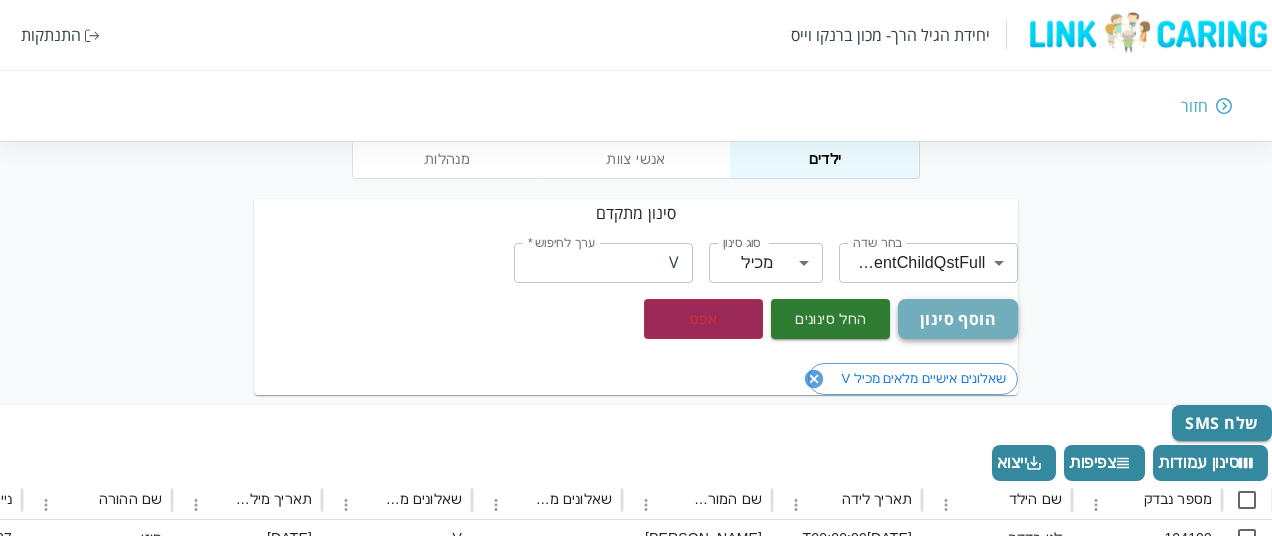 click on "הוסף סינון" at bounding box center (957, 319) 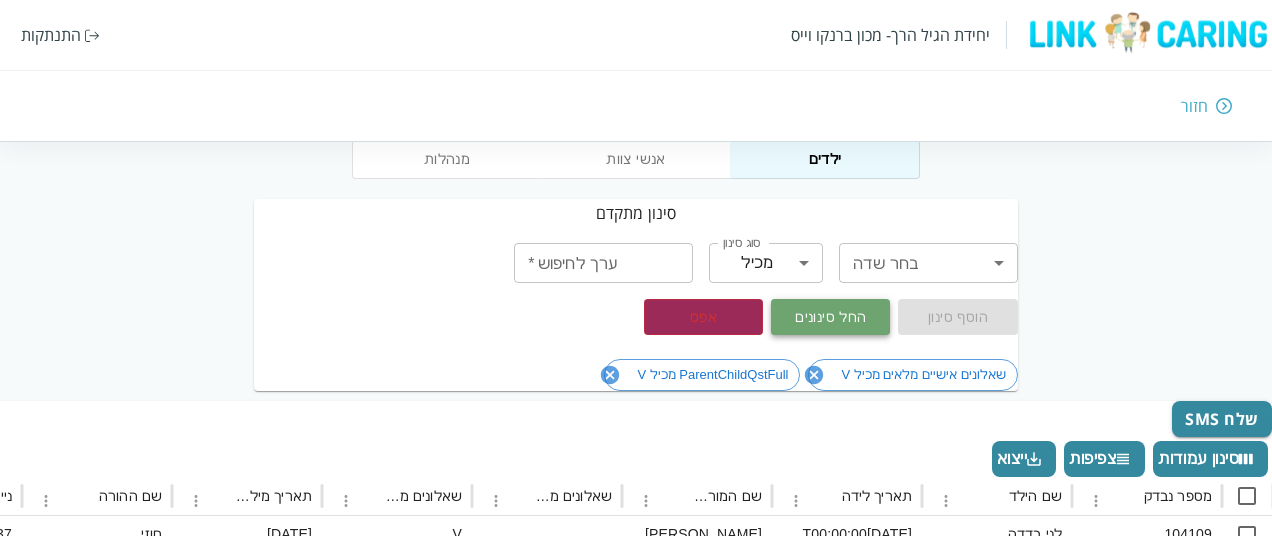 click on "החל סינונים" at bounding box center (830, 317) 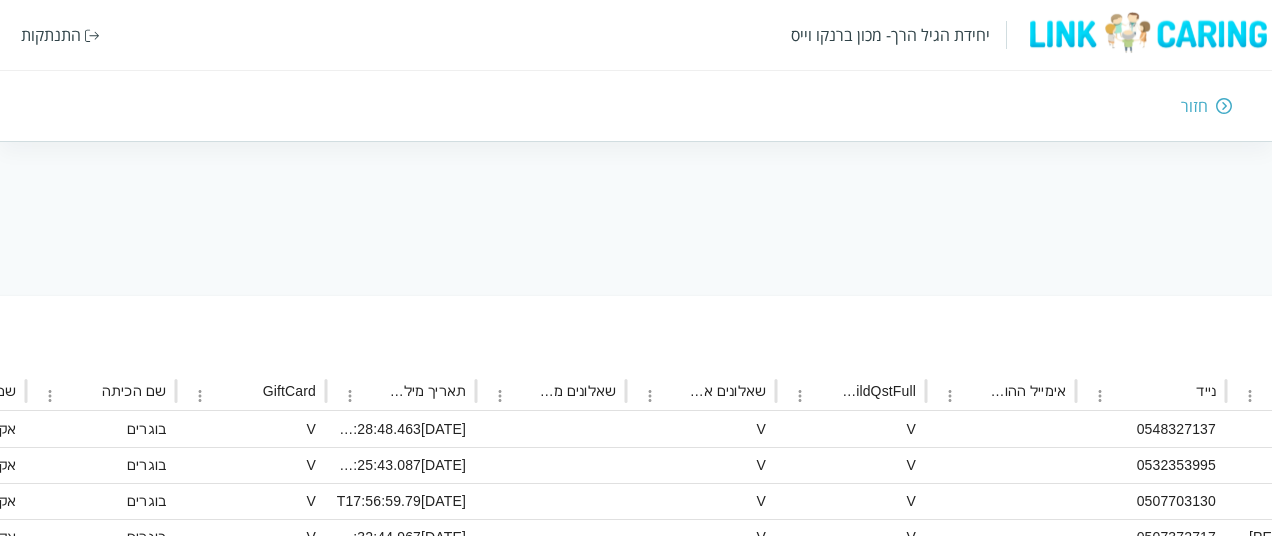 scroll, scrollTop: 187, scrollLeft: -1204, axis: both 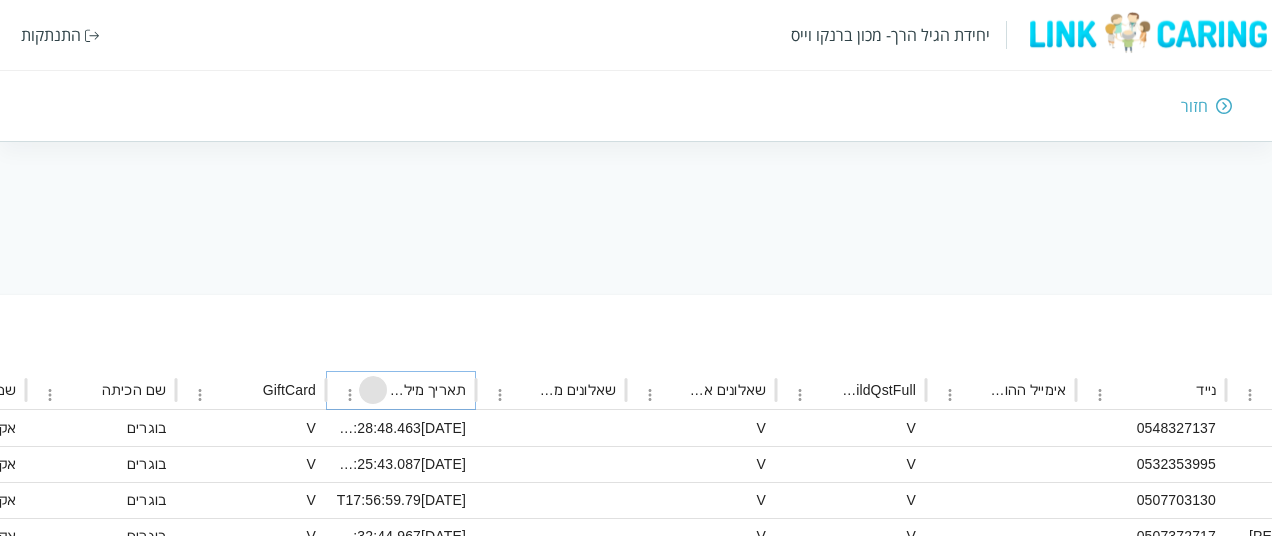 click 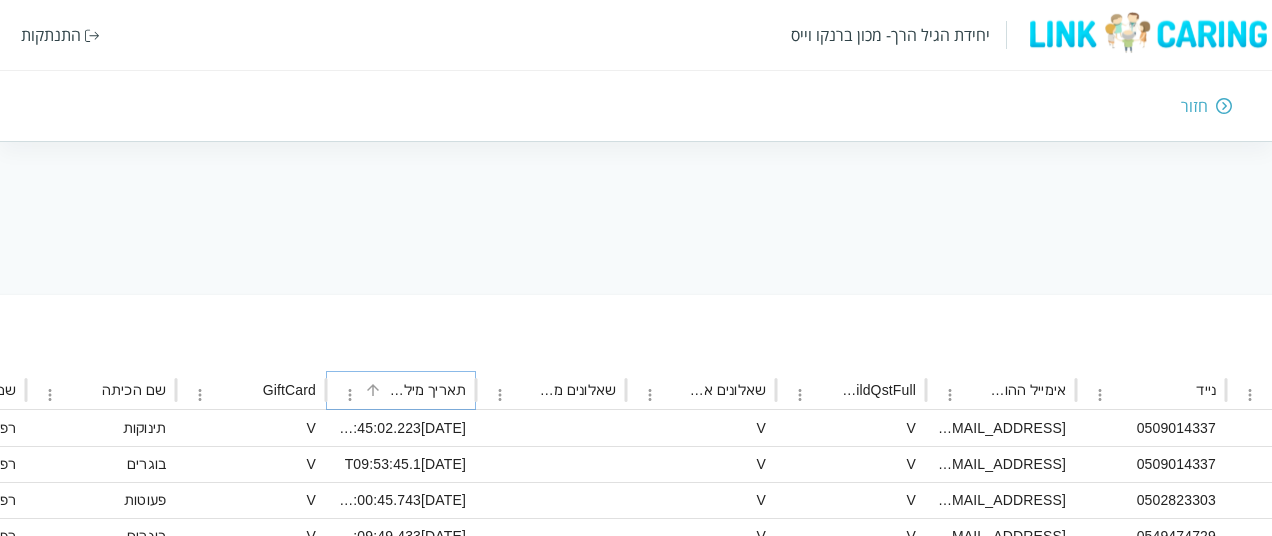 click 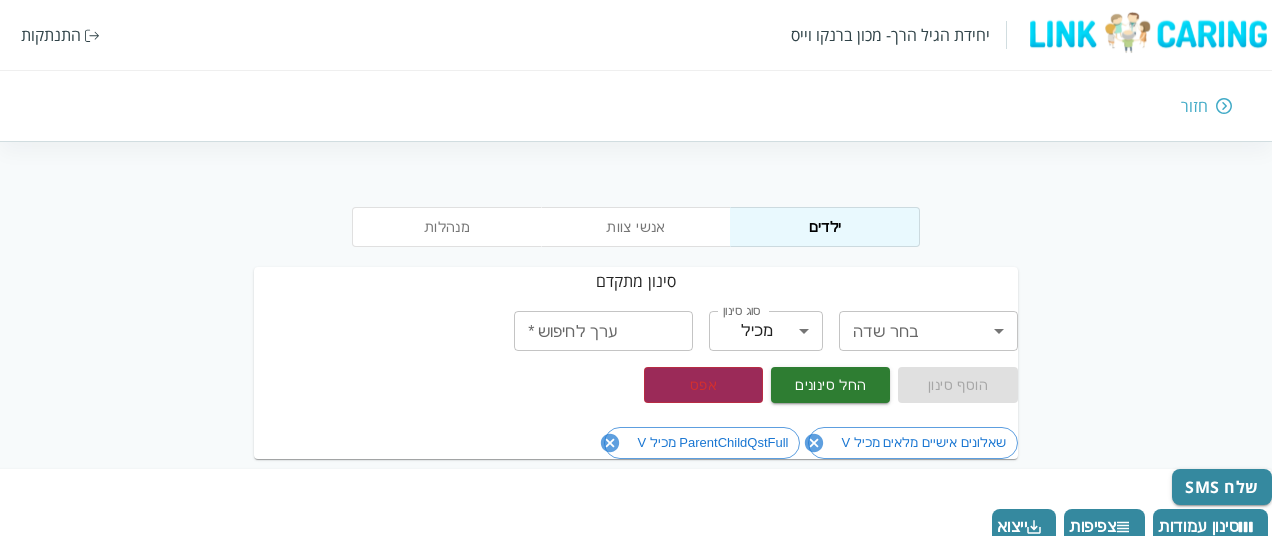 scroll, scrollTop: 0, scrollLeft: 0, axis: both 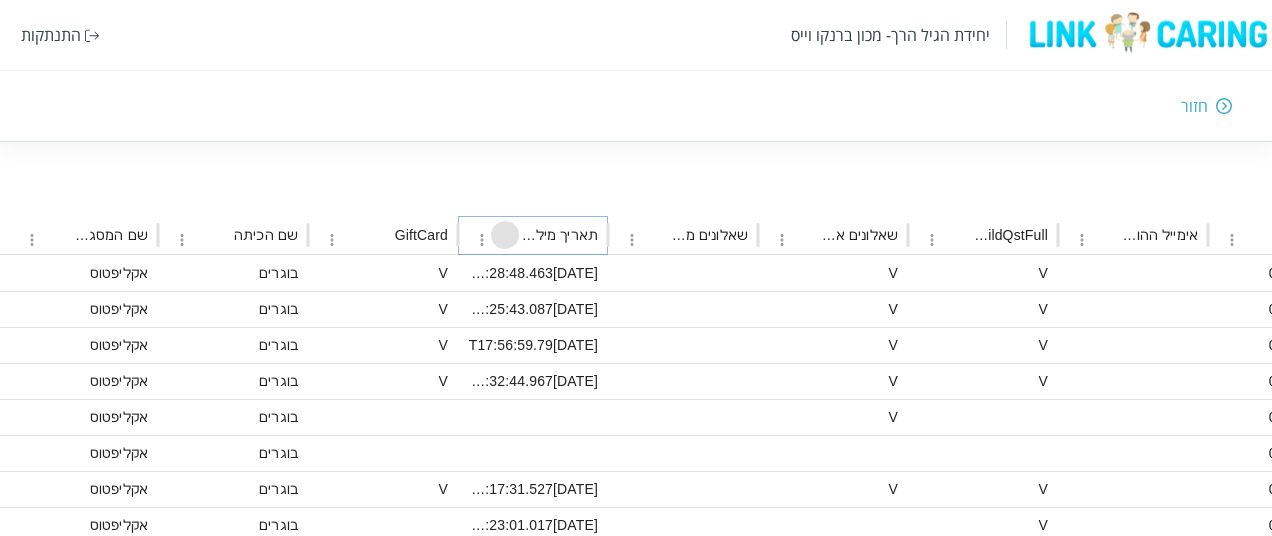 click 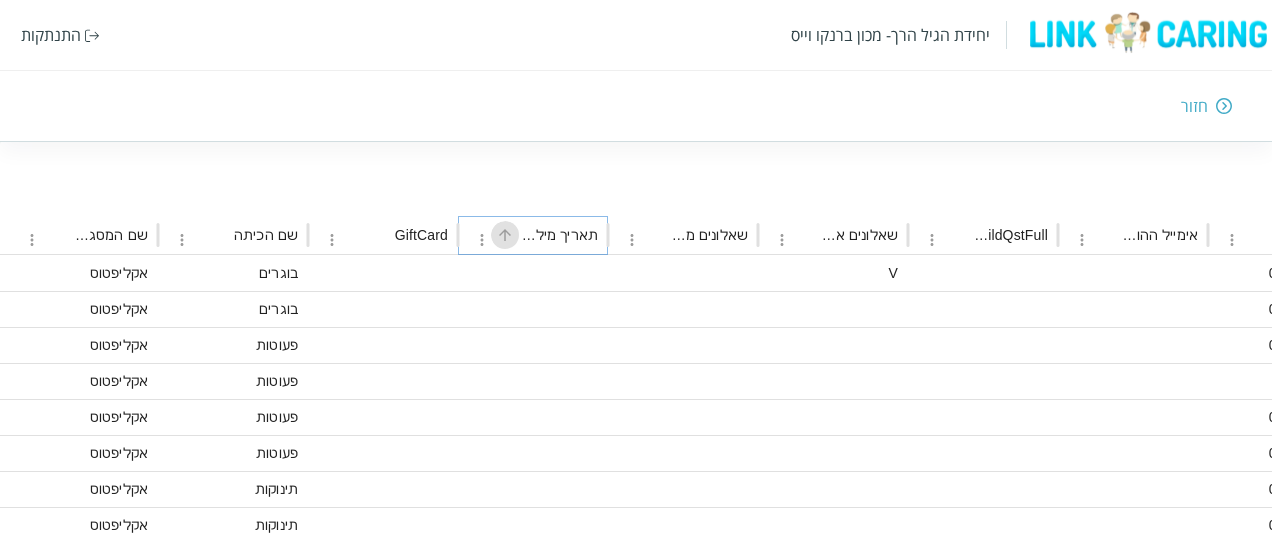 click 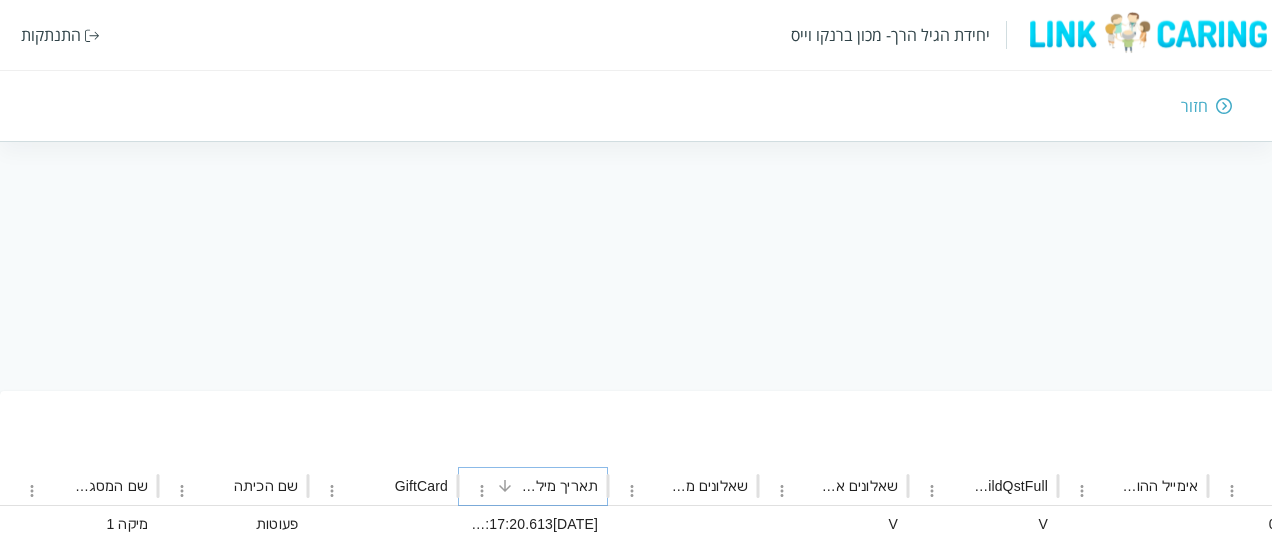 scroll, scrollTop: 34, scrollLeft: -1336, axis: both 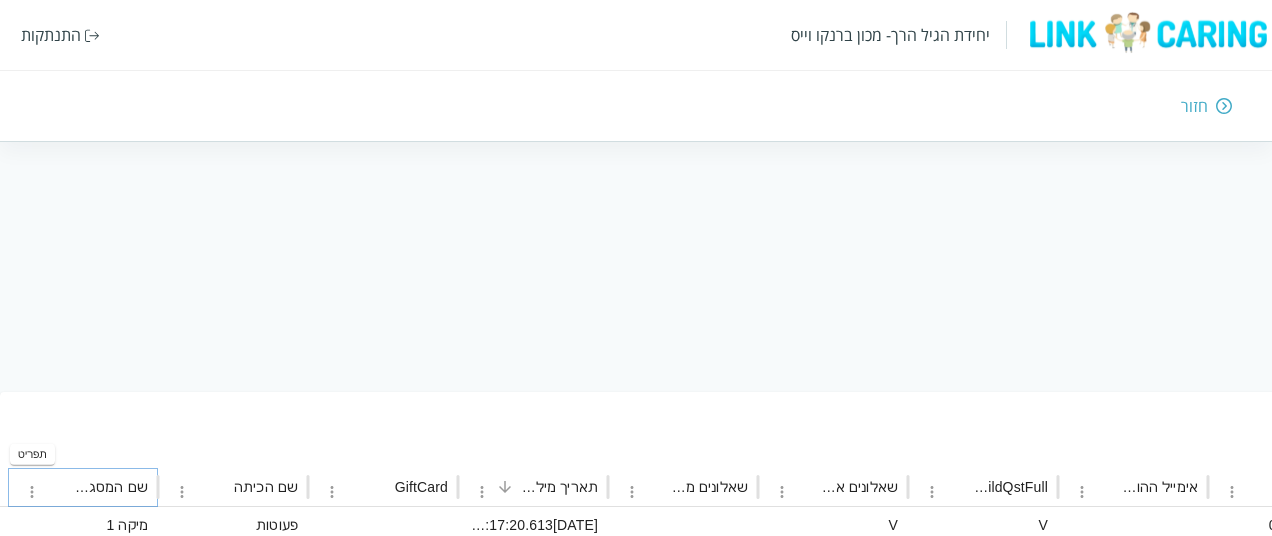 click 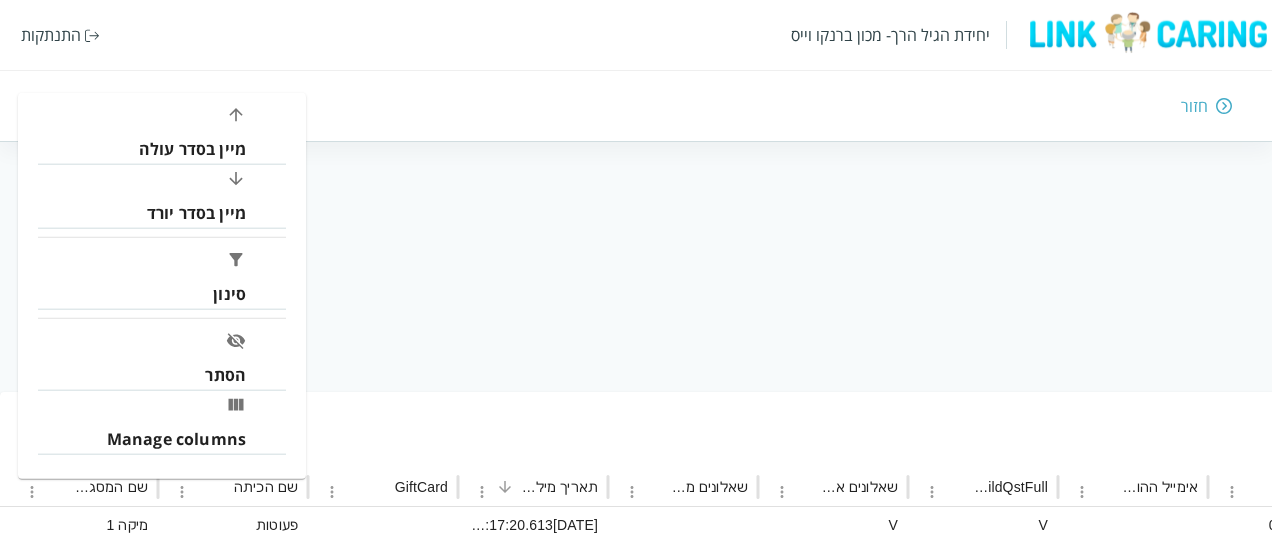 click on "סינון" at bounding box center [229, 293] 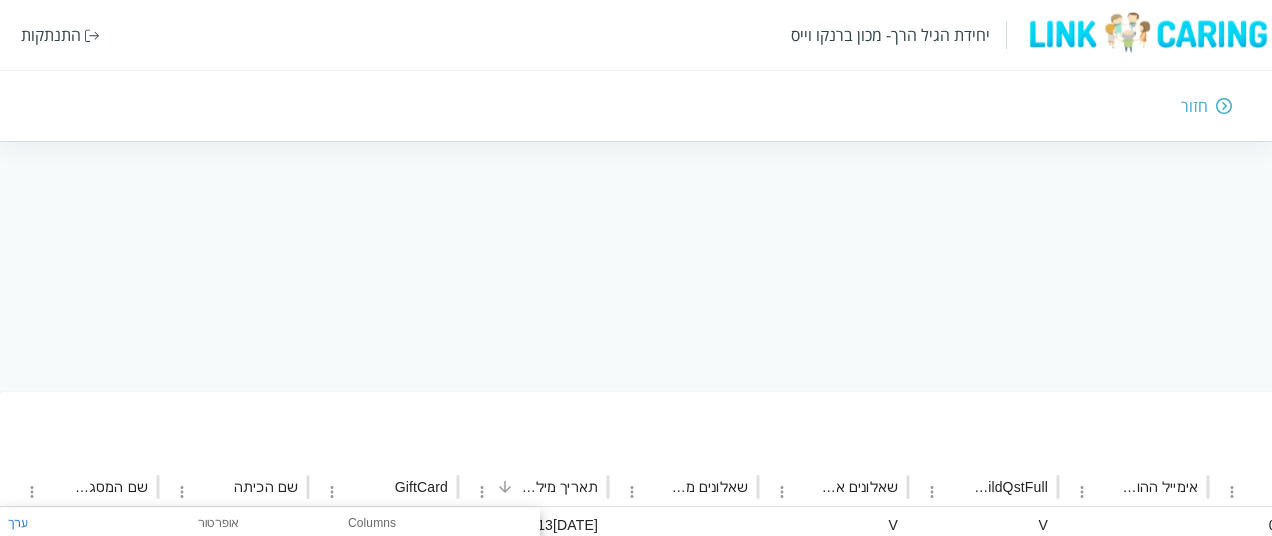 scroll, scrollTop: 69, scrollLeft: -1336, axis: both 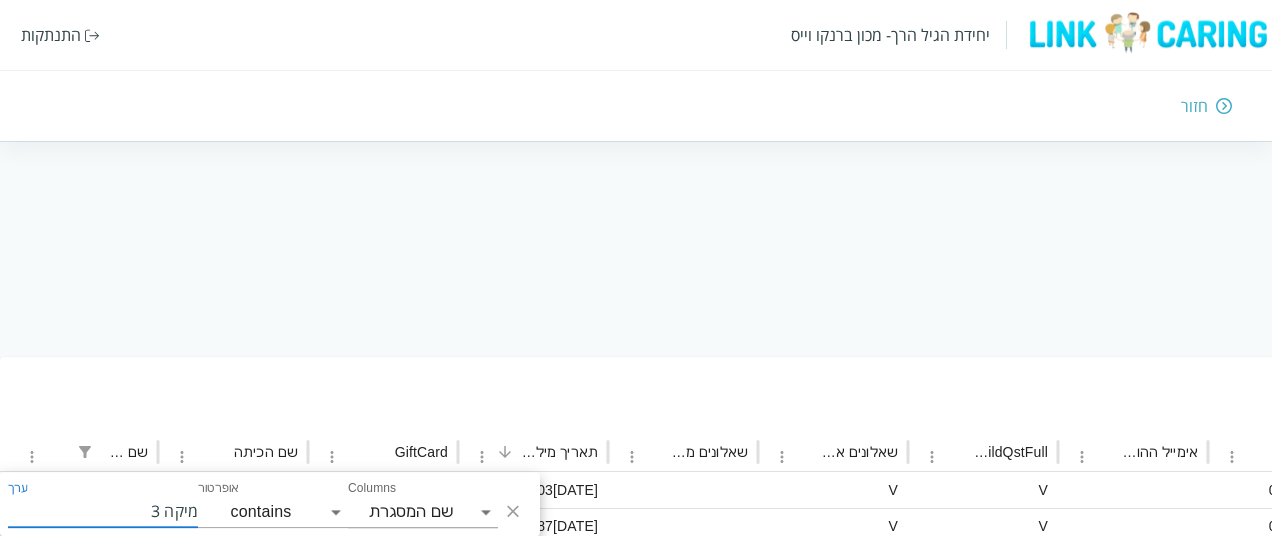 type on "מיקה 3" 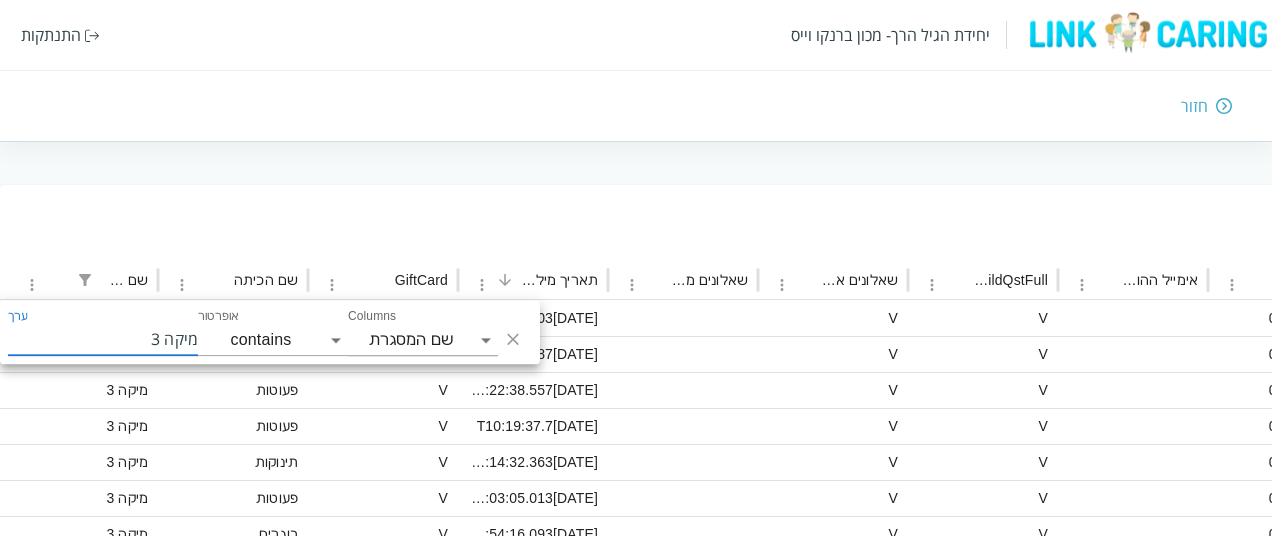scroll, scrollTop: 263, scrollLeft: -1336, axis: both 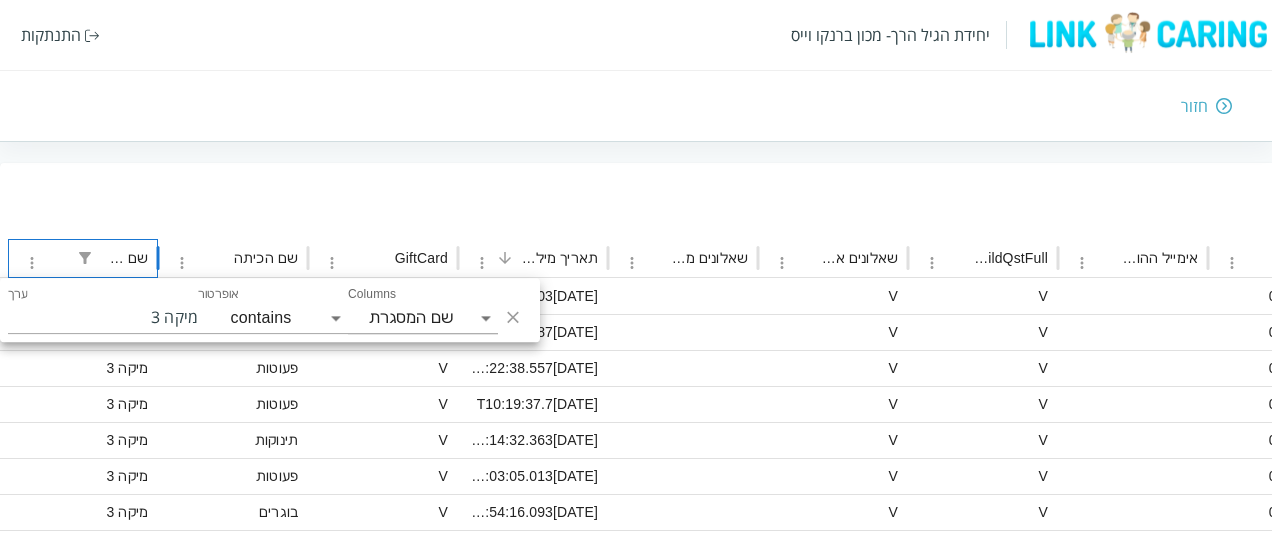 click on "סינון עמודות  צפיפות ייצוא" at bounding box center [1304, 219] 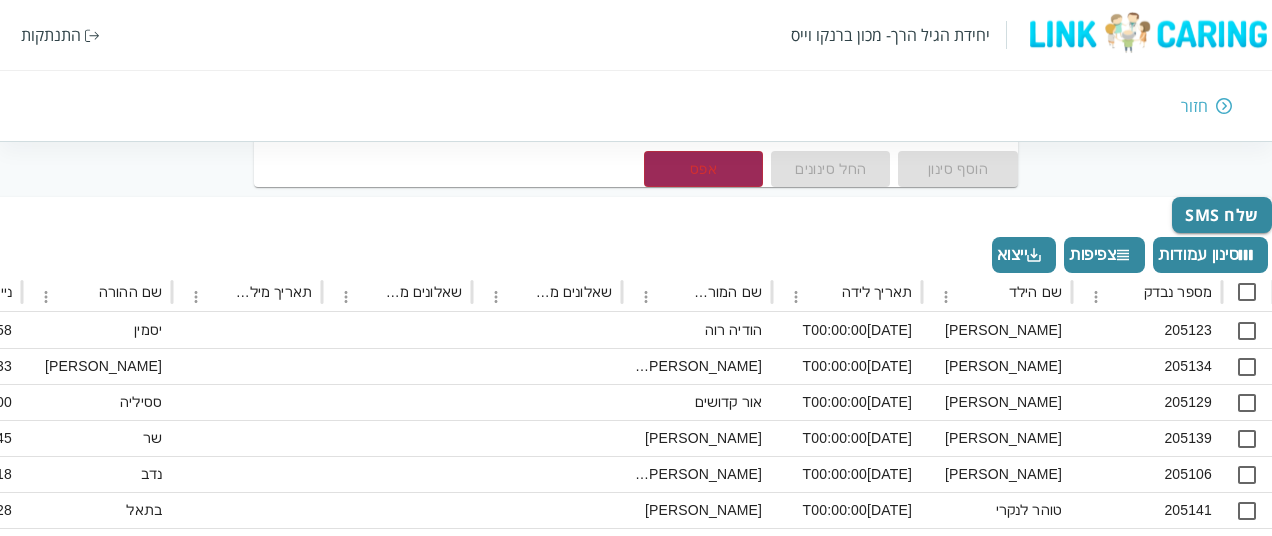 scroll, scrollTop: 229, scrollLeft: -1336, axis: both 